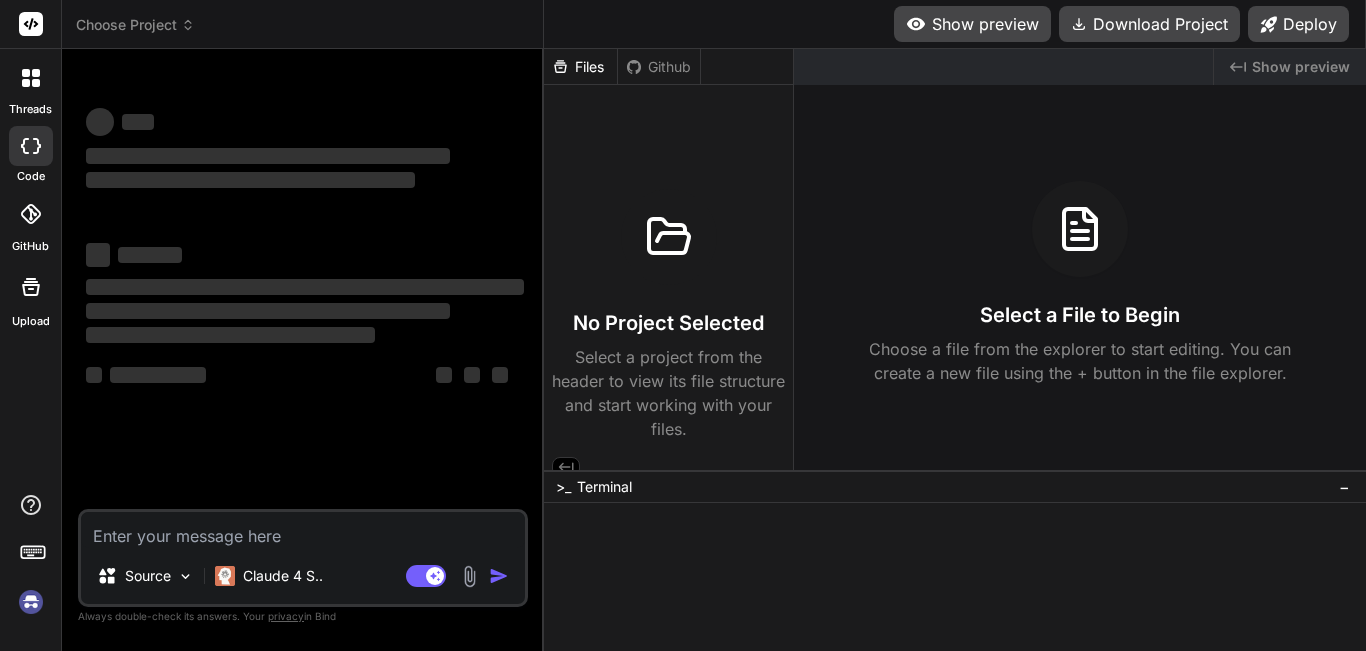 scroll, scrollTop: 0, scrollLeft: 0, axis: both 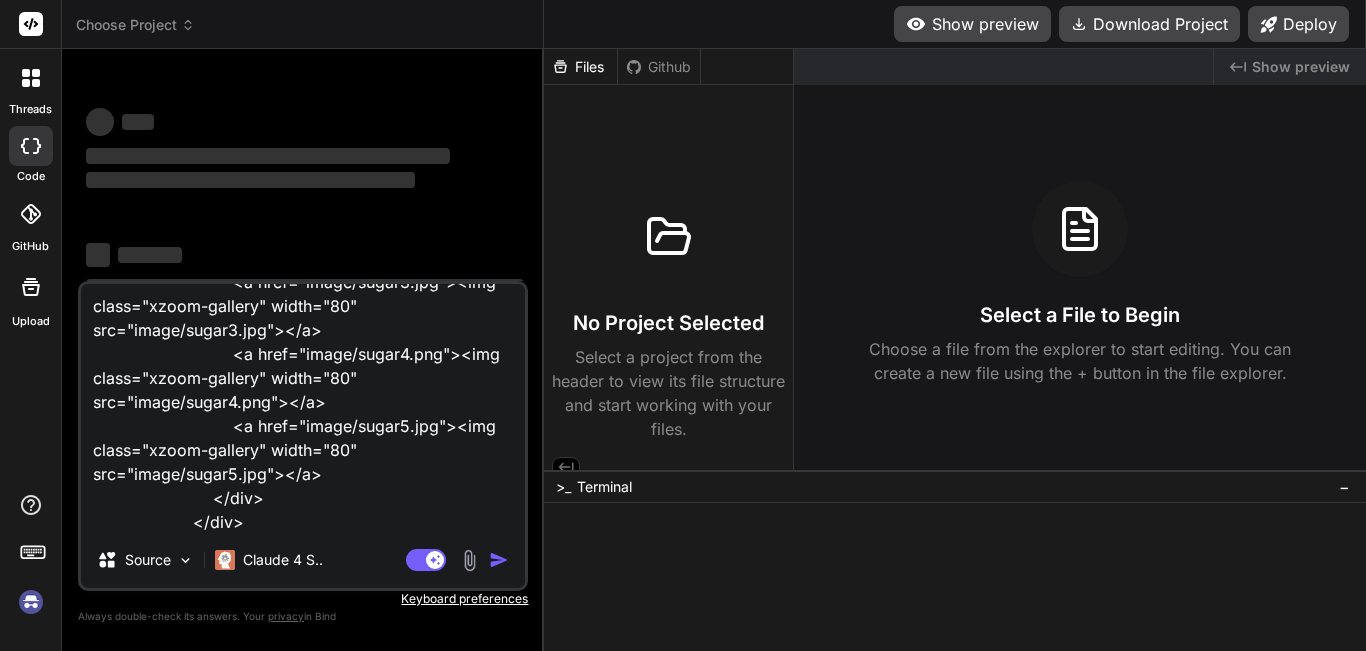 type on "<div class="product_wrap_box">
<img class="img-fluid" src="{{ asset('products/' . $product->image) }}"
xoriginal="image/sugar.jpg" />
<div class="xzoom-thumbs">
<a href="image/sugar.jpg"><img class="xzoom-gallery" width="80" src="image/sugar.jpg"
xpreview="image/sugar.jpg"></a>
<a href="image/sugar1.jpg"><img class="xzoom-gallery" width="80" src="image/sugar1.jpg"></a>
<a href="image/sugar3.jpg"><img class="xzoom-gallery" width="80" src="image/sugar3.jpg"></a>
<a href="image/sugar4.png"><img class="xzoom-gallery" width="80" src="image/sugar4.png"></a>
<a href="image/sugar5.jpg"><img class="xzoom-gallery" width="80" src="image/sugar5.jpg"></a>
</div>
</div>" 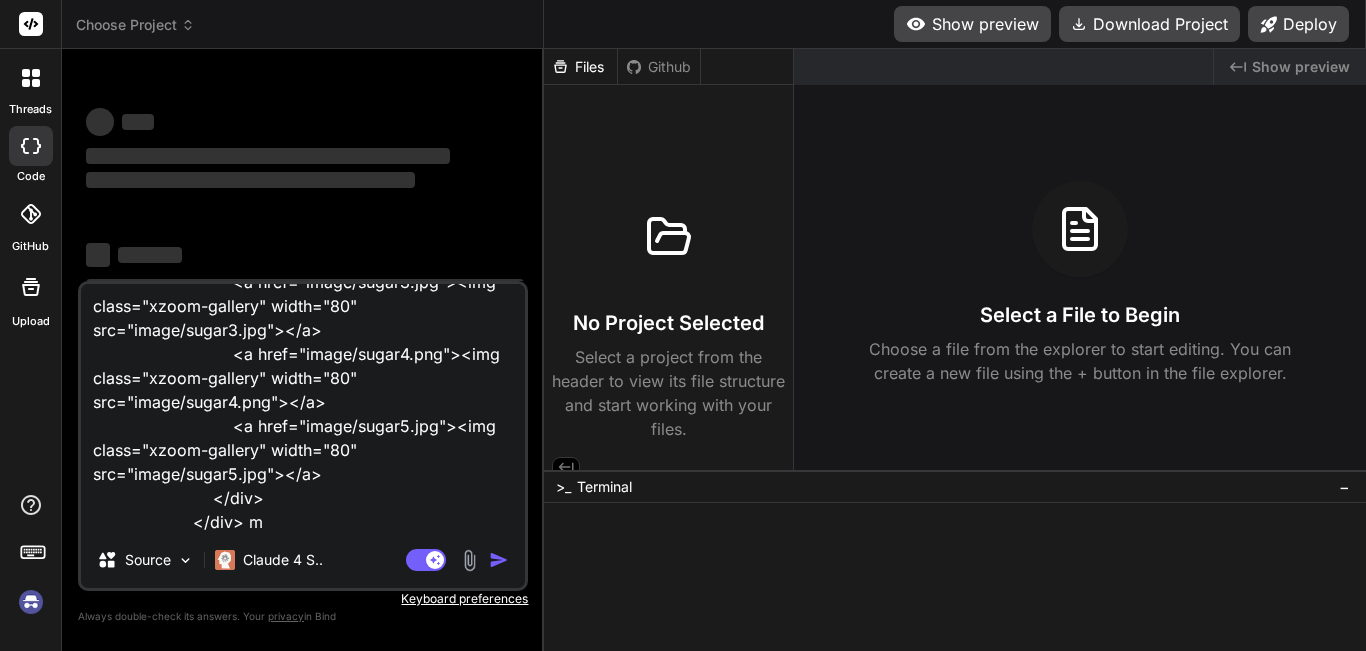 type on "<div class="product_wrap_box">
<img class="img-fluid" src="{{ asset('products/' . $product->image) }}"
xoriginal="image/sugar.jpg" />
<div class="xzoom-thumbs">
<a href="image/sugar.jpg"><img class="xzoom-gallery" width="80" src="image/sugar.jpg"
xpreview="image/sugar.jpg"></a>
<a href="image/sugar1.jpg"><img class="xzoom-gallery" width="80" src="image/sugar1.jpg"></a>
<a href="image/sugar3.jpg"><img class="xzoom-gallery" width="80" src="image/sugar3.jpg"></a>
<a href="image/sugar4.png"><img class="xzoom-gallery" width="80" src="image/sugar4.png"></a>
<a href="image/sugar5.jpg"><img class="xzoom-gallery" width="80" src="image/sugar5.jpg"></a>
</div>
</div> ma" 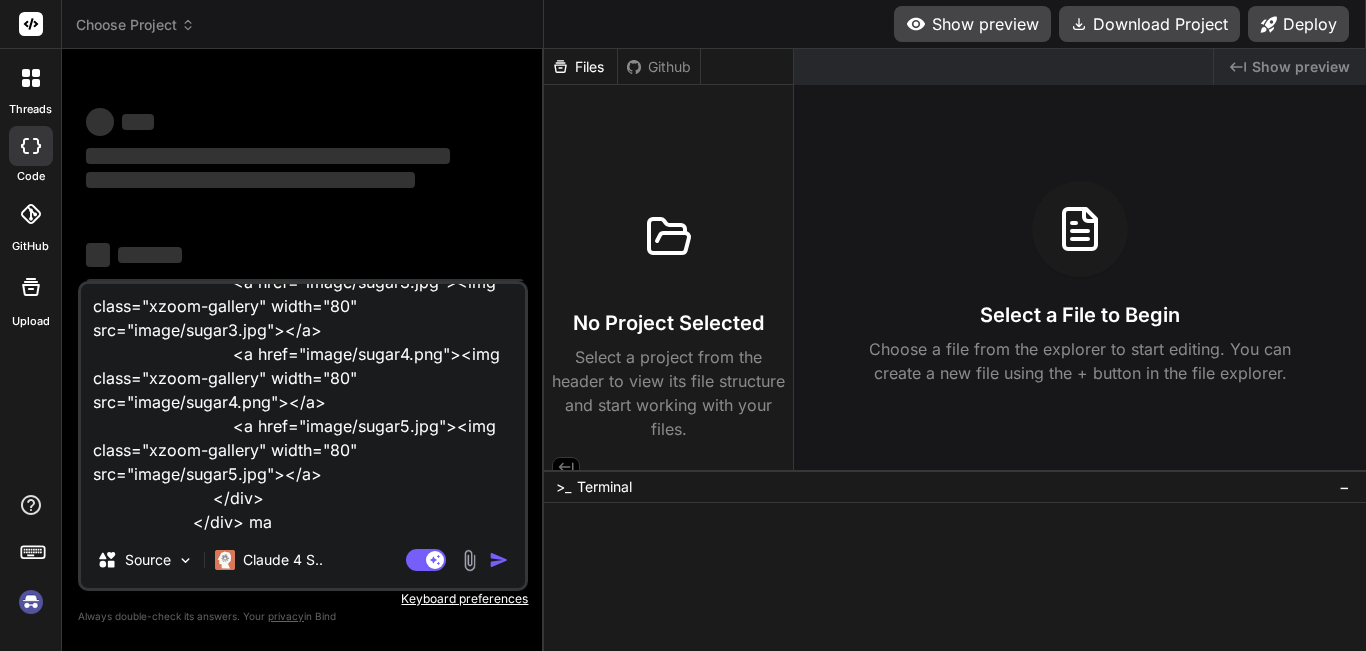 type on "<div class="product_wrap_box">
<img class="img-fluid" src="{{ asset('products/' . $product->image) }}"
xoriginal="image/sugar.jpg" />
<div class="xzoom-thumbs">
<a href="image/sugar.jpg"><img class="xzoom-gallery" width="80" src="image/sugar.jpg"
xpreview="image/sugar.jpg"></a>
<a href="image/sugar1.jpg"><img class="xzoom-gallery" width="80" src="image/sugar1.jpg"></a>
<a href="image/sugar3.jpg"><img class="xzoom-gallery" width="80" src="image/sugar3.jpg"></a>
<a href="image/sugar4.png"><img class="xzoom-gallery" width="80" src="image/sugar4.png"></a>
<a href="image/sugar5.jpg"><img class="xzoom-gallery" width="80" src="image/sugar5.jpg"></a>
</div>
</div> mak" 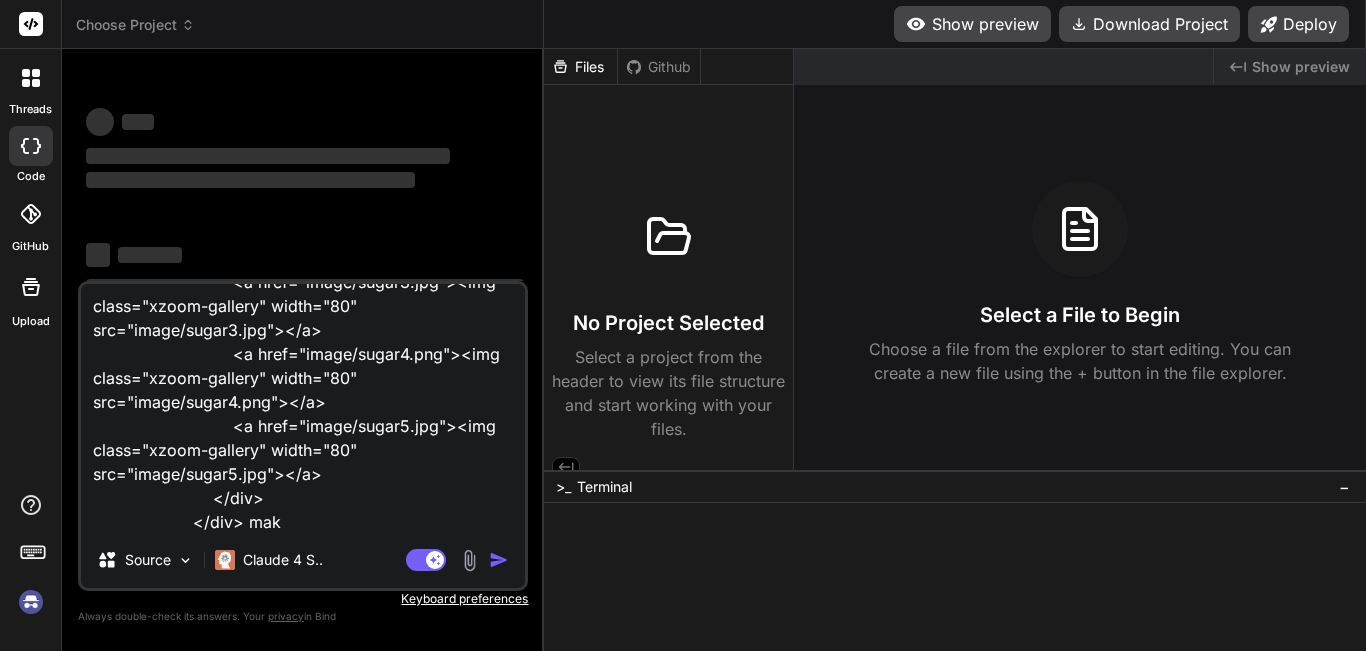 type on "<div class="product_wrap_box">
<img class="img-fluid" src="{{ asset('products/' . $product->image) }}"
xoriginal="image/sugar.jpg" />
<div class="xzoom-thumbs">
<a href="image/sugar.jpg"><img class="xzoom-gallery" width="80" src="image/sugar.jpg"
xpreview="image/sugar.jpg"></a>
<a href="image/sugar1.jpg"><img class="xzoom-gallery" width="80" src="image/sugar1.jpg"></a>
<a href="image/sugar3.jpg"><img class="xzoom-gallery" width="80" src="image/sugar3.jpg"></a>
<a href="image/sugar4.png"><img class="xzoom-gallery" width="80" src="image/sugar4.png"></a>
<a href="image/sugar5.jpg"><img class="xzoom-gallery" width="80" src="image/sugar5.jpg"></a>
</div>
</div> make" 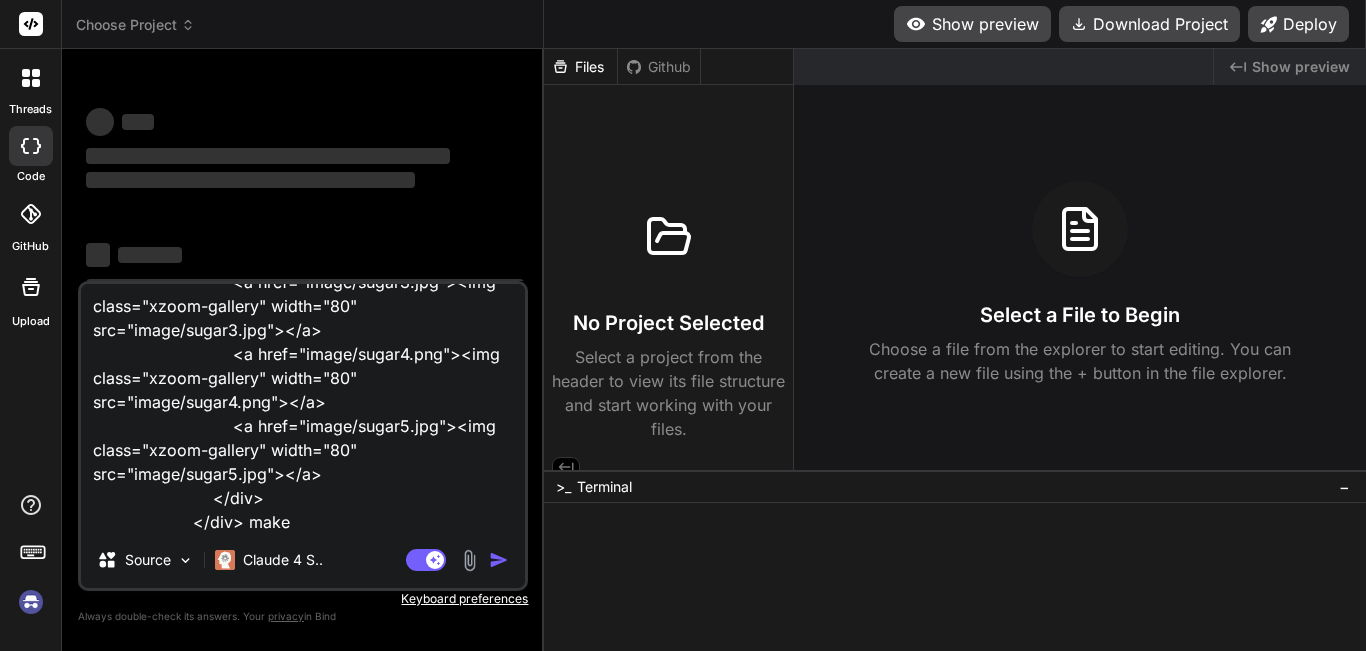type on "<div class="product_wrap_box">
<img class="img-fluid" src="{{ asset('products/' . $product->image) }}"
xoriginal="image/sugar.jpg" />
<div class="xzoom-thumbs">
<a href="image/sugar.jpg"><img class="xzoom-gallery" width="80" src="image/sugar.jpg"
xpreview="image/sugar.jpg"></a>
<a href="image/sugar1.jpg"><img class="xzoom-gallery" width="80" src="image/sugar1.jpg"></a>
<a href="image/sugar3.jpg"><img class="xzoom-gallery" width="80" src="image/sugar3.jpg"></a>
<a href="image/sugar4.png"><img class="xzoom-gallery" width="80" src="image/sugar4.png"></a>
<a href="image/sugar5.jpg"><img class="xzoom-gallery" width="80" src="image/sugar5.jpg"></a>
</div>
</div> make" 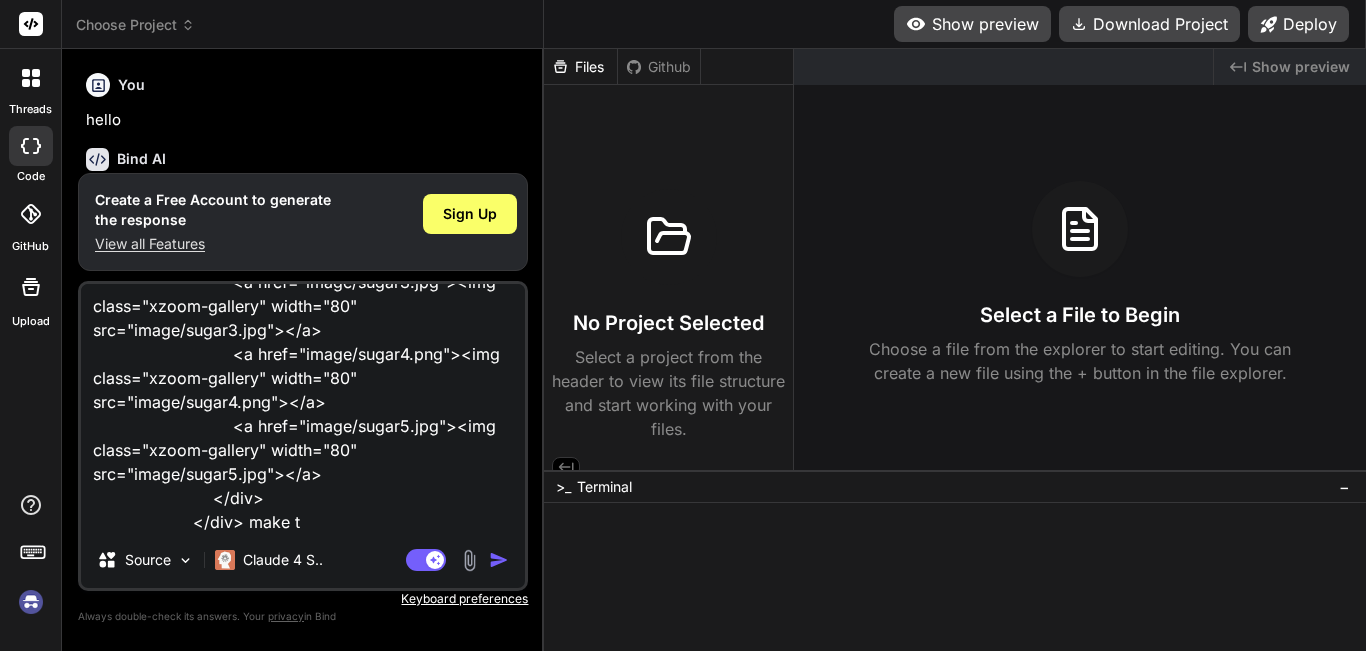 type on "<div class="product_wrap_box">
<img class="img-fluid" src="{{ asset('products/' . $product->image) }}"
xoriginal="image/sugar.jpg" />
<div class="xzoom-thumbs">
<a href="image/sugar.jpg"><img class="xzoom-gallery" width="80" src="image/sugar.jpg"
xpreview="image/sugar.jpg"></a>
<a href="image/sugar1.jpg"><img class="xzoom-gallery" width="80" src="image/sugar1.jpg"></a>
<a href="image/sugar3.jpg"><img class="xzoom-gallery" width="80" src="image/sugar3.jpg"></a>
<a href="image/sugar4.png"><img class="xzoom-gallery" width="80" src="image/sugar4.png"></a>
<a href="image/sugar5.jpg"><img class="xzoom-gallery" width="80" src="image/sugar5.jpg"></a>
</div>
</div> make th" 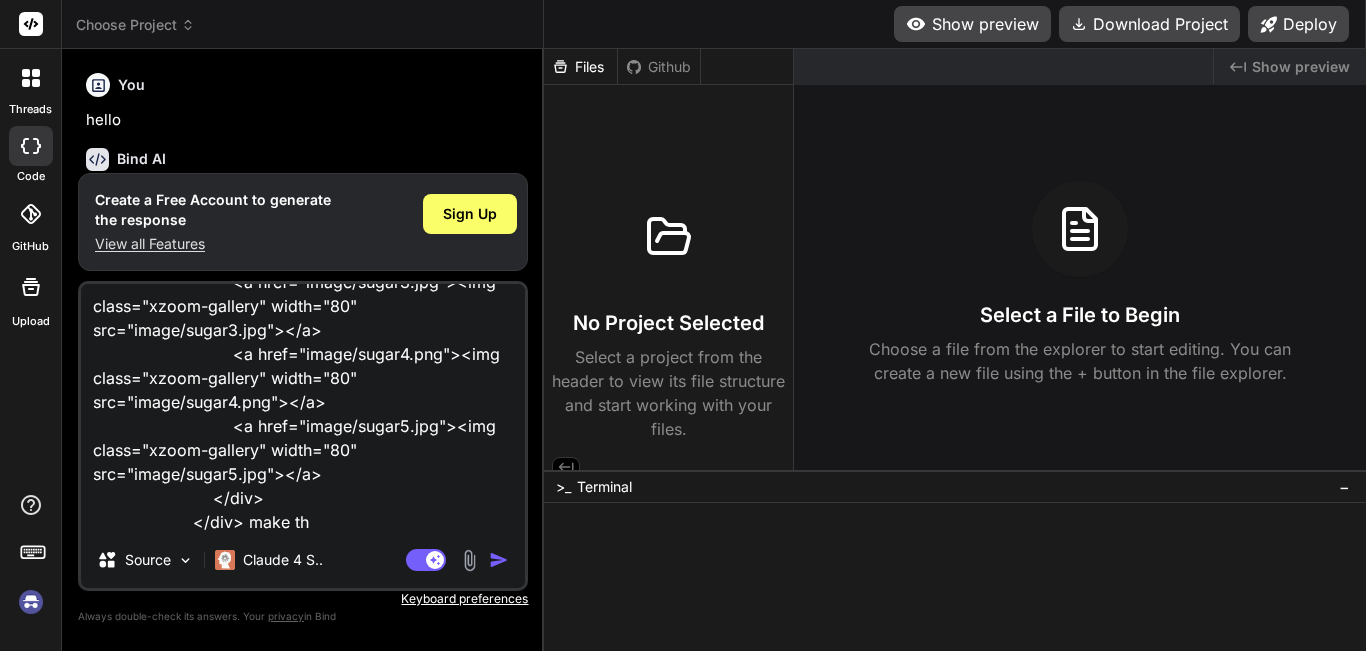 type on "<div class="product_wrap_box">
<img class="img-fluid" src="{{ asset('products/' . $product->image) }}"
xoriginal="image/sugar.jpg" />
<div class="xzoom-thumbs">
<a href="image/sugar.jpg"><img class="xzoom-gallery" width="80" src="image/sugar.jpg"
xpreview="image/sugar.jpg"></a>
<a href="image/sugar1.jpg"><img class="xzoom-gallery" width="80" src="image/sugar1.jpg"></a>
<a href="image/sugar3.jpg"><img class="xzoom-gallery" width="80" src="image/sugar3.jpg"></a>
<a href="image/sugar4.png"><img class="xzoom-gallery" width="80" src="image/sugar4.png"></a>
<a href="image/sugar5.jpg"><img class="xzoom-gallery" width="80" src="image/sugar5.jpg"></a>
</div>
</div> make thi" 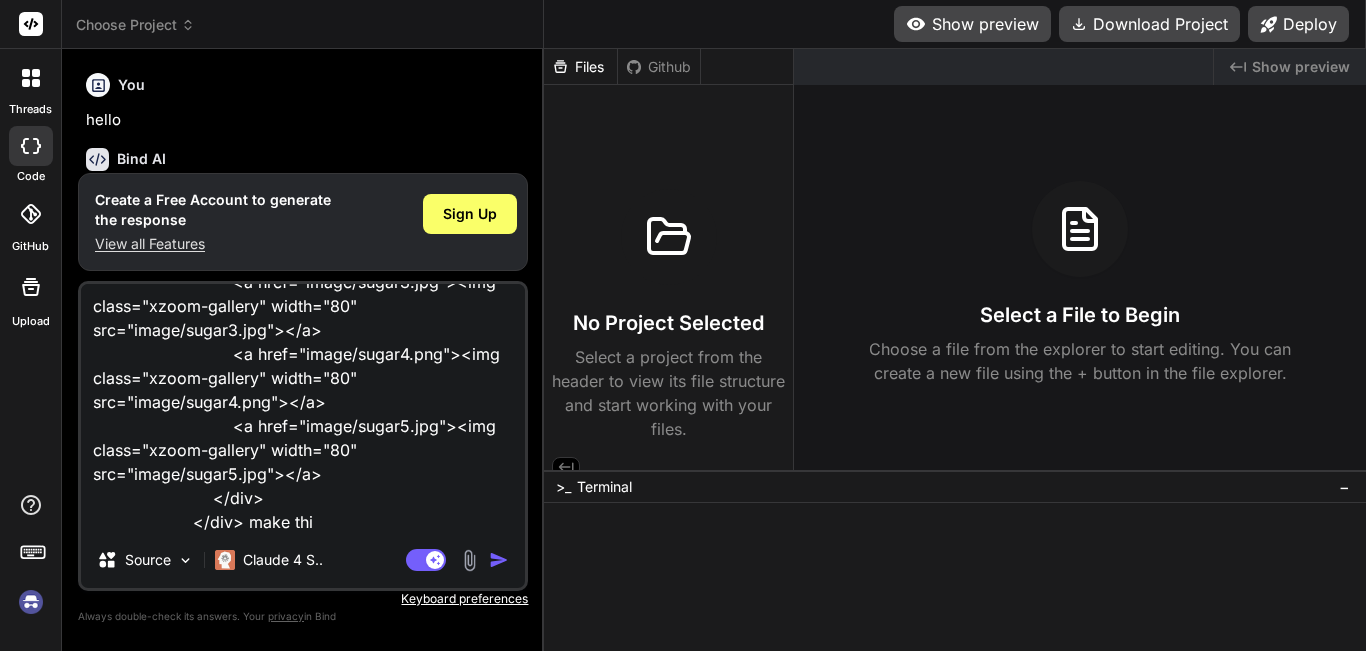 type on "x" 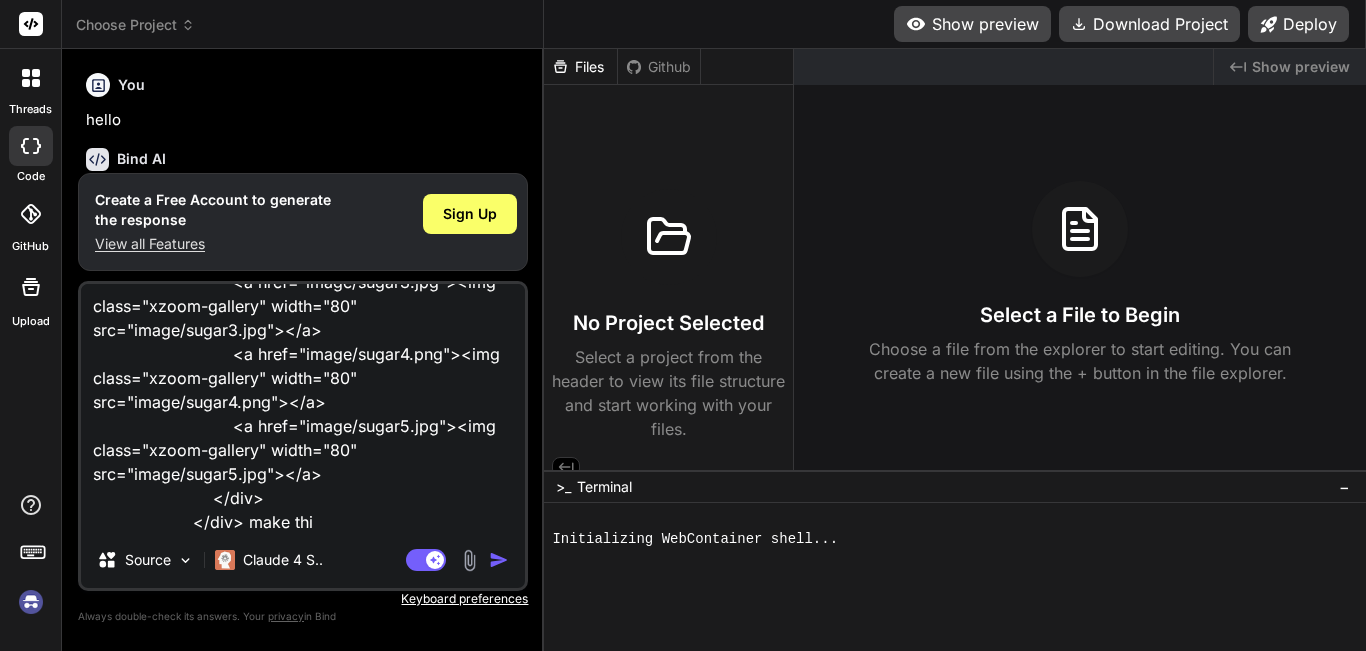 type on "<div class="product_wrap_box">
<img class="img-fluid" src="{{ asset('products/' . $product->image) }}"
xoriginal="image/sugar.jpg" />
<div class="xzoom-thumbs">
<a href="image/sugar.jpg"><img class="xzoom-gallery" width="80" src="image/sugar.jpg"
xpreview="image/sugar.jpg"></a>
<a href="image/sugar1.jpg"><img class="xzoom-gallery" width="80" src="image/sugar1.jpg"></a>
<a href="image/sugar3.jpg"><img class="xzoom-gallery" width="80" src="image/sugar3.jpg"></a>
<a href="image/sugar4.png"><img class="xzoom-gallery" width="80" src="image/sugar4.png"></a>
<a href="image/sugar5.jpg"><img class="xzoom-gallery" width="80" src="image/sugar5.jpg"></a>
</div>
</div> make this" 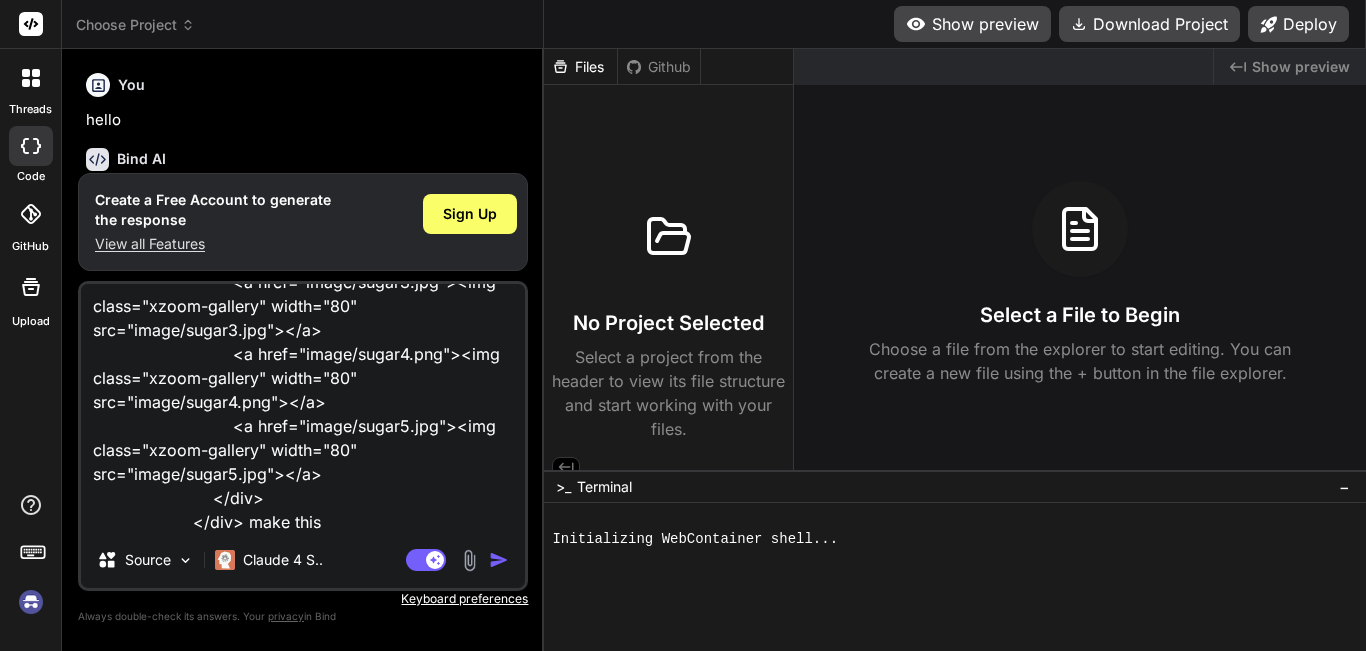 type on "x" 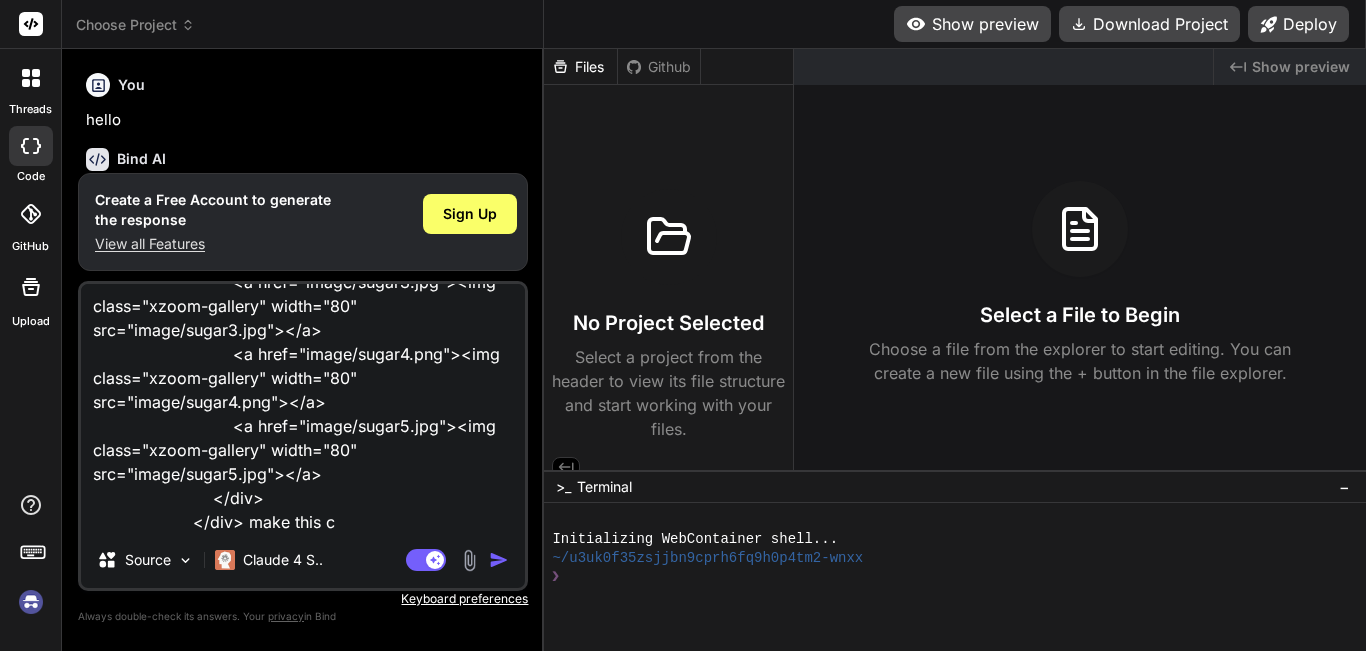 type on "<div class="product_wrap_box">
<img class="img-fluid" src="{{ asset('products/' . $product->image) }}"
xoriginal="image/sugar.jpg" />
<div class="xzoom-thumbs">
<a href="image/sugar.jpg"><img class="xzoom-gallery" width="80" src="image/sugar.jpg"
xpreview="image/sugar.jpg"></a>
<a href="image/sugar1.jpg"><img class="xzoom-gallery" width="80" src="image/sugar1.jpg"></a>
<a href="image/sugar3.jpg"><img class="xzoom-gallery" width="80" src="image/sugar3.jpg"></a>
<a href="image/sugar4.png"><img class="xzoom-gallery" width="80" src="image/sugar4.png"></a>
<a href="image/sugar5.jpg"><img class="xzoom-gallery" width="80" src="image/sugar5.jpg"></a>
</div>
</div> make this co" 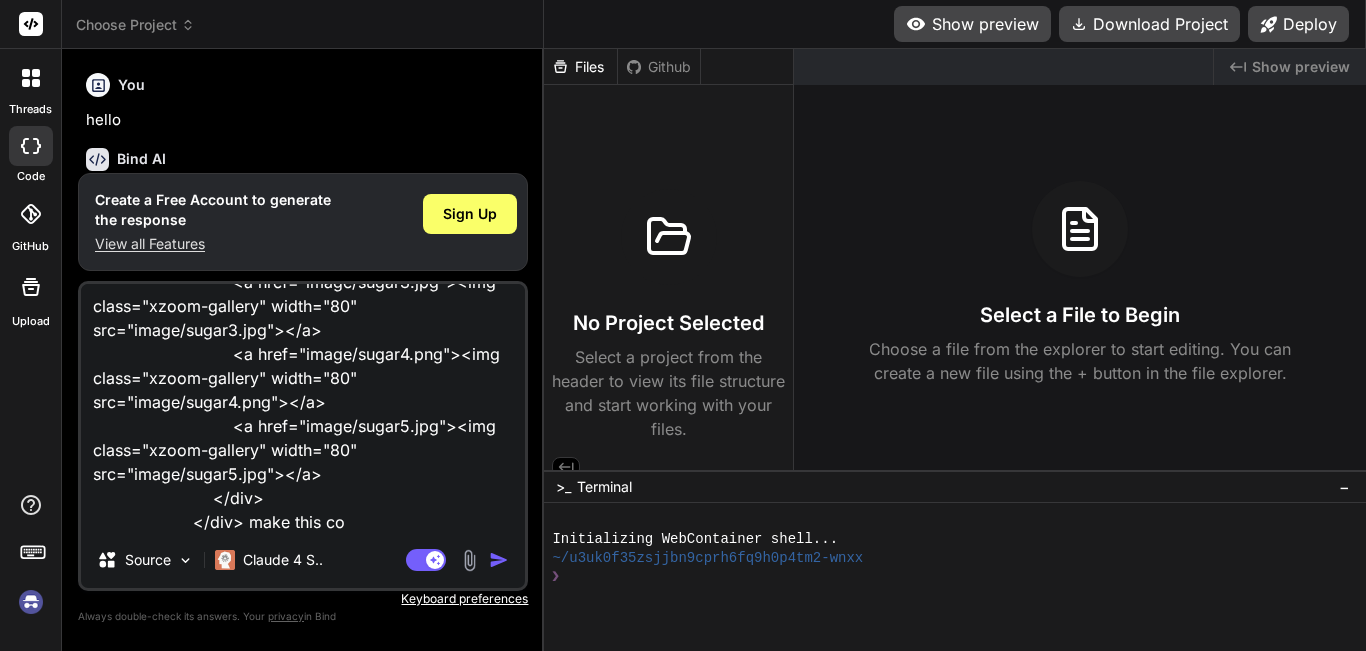 type on "<div class="product_wrap_box">
<img class="img-fluid" src="{{ asset('products/' . $product->image) }}"
xoriginal="image/sugar.jpg" />
<div class="xzoom-thumbs">
<a href="image/sugar.jpg"><img class="xzoom-gallery" width="80" src="image/sugar.jpg"
xpreview="image/sugar.jpg"></a>
<a href="image/sugar1.jpg"><img class="xzoom-gallery" width="80" src="image/sugar1.jpg"></a>
<a href="image/sugar3.jpg"><img class="xzoom-gallery" width="80" src="image/sugar3.jpg"></a>
<a href="image/sugar4.png"><img class="xzoom-gallery" width="80" src="image/sugar4.png"></a>
<a href="image/sugar5.jpg"><img class="xzoom-gallery" width="80" src="image/sugar5.jpg"></a>
</div>
</div> make this cor" 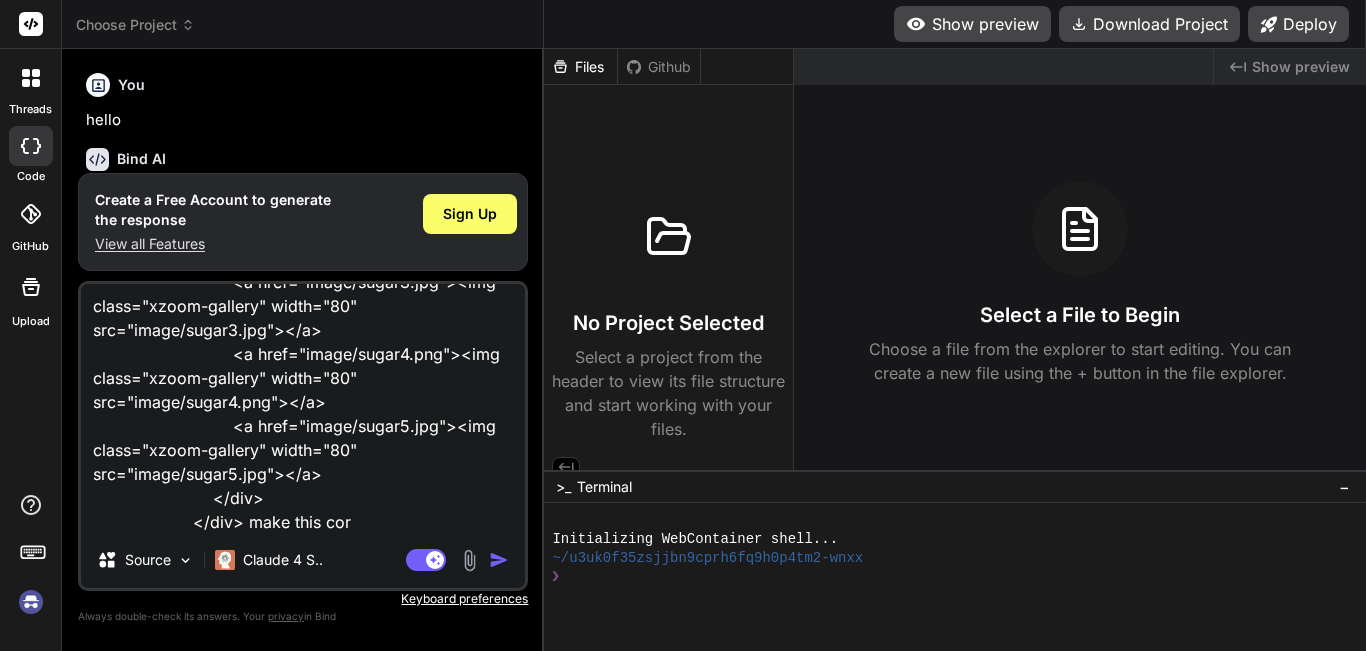 type on "x" 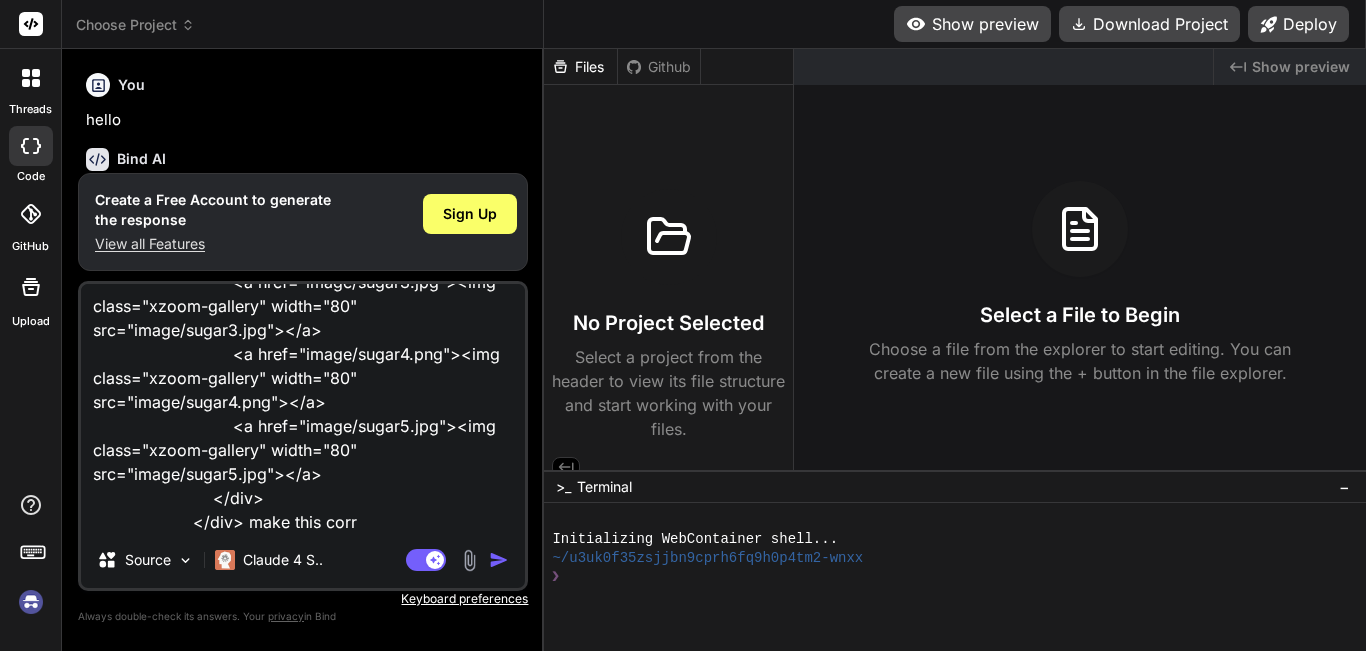 type on "<div class="product_wrap_box">
<img class="img-fluid" src="{{ asset('products/' . $product->image) }}"
xoriginal="image/sugar.jpg" />
<div class="xzoom-thumbs">
<a href="image/sugar.jpg"><img class="xzoom-gallery" width="80" src="image/sugar.jpg"
xpreview="image/sugar.jpg"></a>
<a href="image/sugar1.jpg"><img class="xzoom-gallery" width="80" src="image/sugar1.jpg"></a>
<a href="image/sugar3.jpg"><img class="xzoom-gallery" width="80" src="image/sugar3.jpg"></a>
<a href="image/sugar4.png"><img class="xzoom-gallery" width="80" src="image/sugar4.png"></a>
<a href="image/sugar5.jpg"><img class="xzoom-gallery" width="80" src="image/sugar5.jpg"></a>
</div>
</div> make this corre" 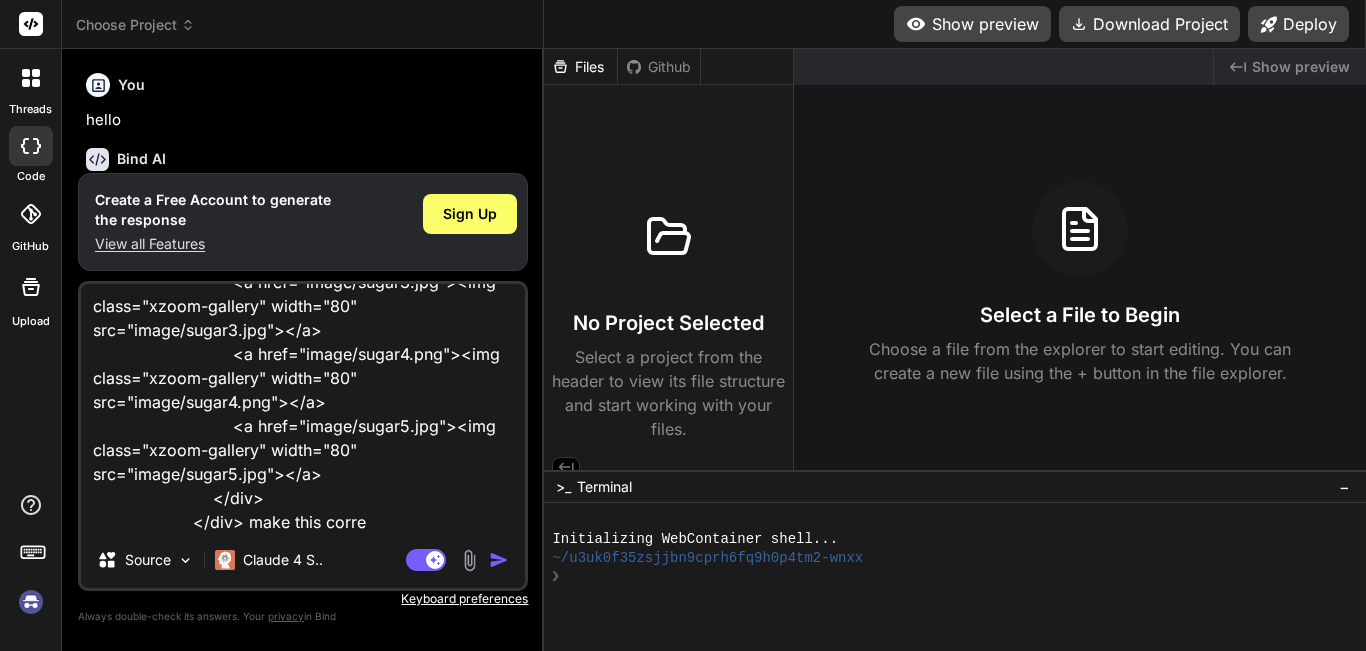 type on "<div class="product_wrap_box">
<img class="img-fluid" src="{{ asset('products/' . $product->image) }}"
xoriginal="image/sugar.jpg" />
<div class="xzoom-thumbs">
<a href="image/sugar.jpg"><img class="xzoom-gallery" width="80" src="image/sugar.jpg"
xpreview="image/sugar.jpg"></a>
<a href="image/sugar1.jpg"><img class="xzoom-gallery" width="80" src="image/sugar1.jpg"></a>
<a href="image/sugar3.jpg"><img class="xzoom-gallery" width="80" src="image/sugar3.jpg"></a>
<a href="image/sugar4.png"><img class="xzoom-gallery" width="80" src="image/sugar4.png"></a>
<a href="image/sugar5.jpg"><img class="xzoom-gallery" width="80" src="image/sugar5.jpg"></a>
</div>
</div> make this correc" 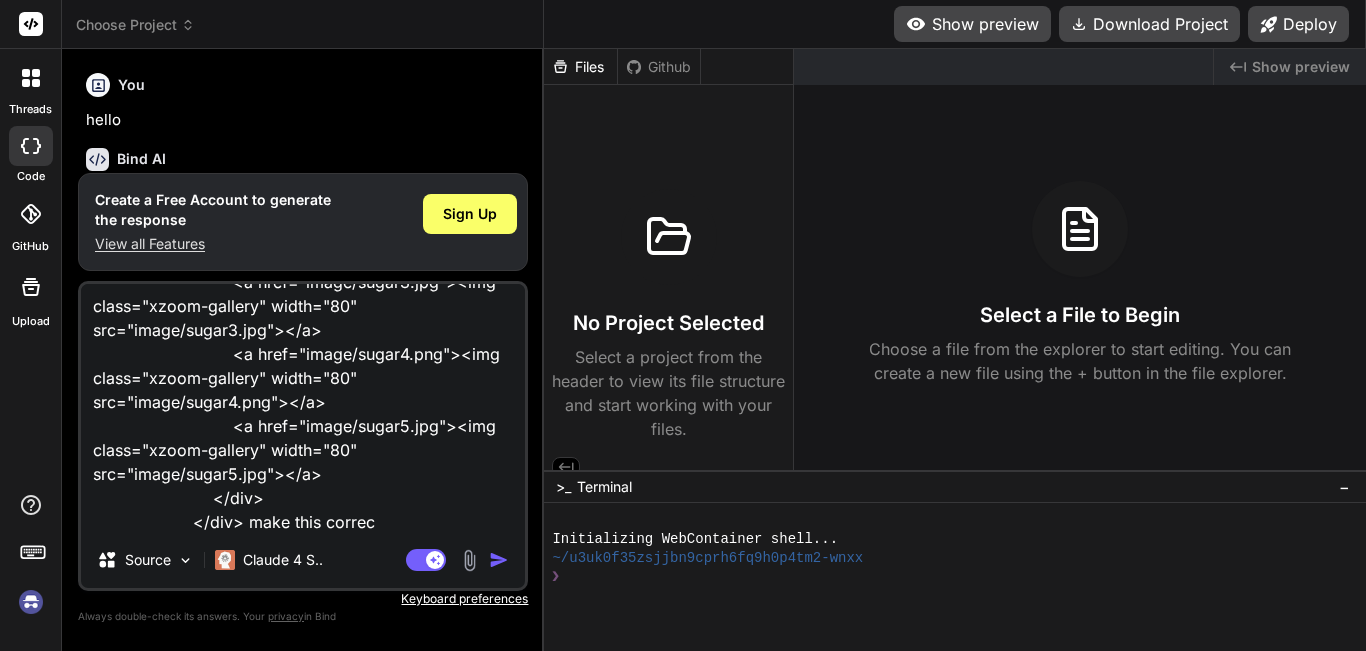 type on "<div class="product_wrap_box">
<img class="img-fluid" src="{{ asset('products/' . $product->image) }}"
xoriginal="image/sugar.jpg" />
<div class="xzoom-thumbs">
<a href="image/sugar.jpg"><img class="xzoom-gallery" width="80" src="image/sugar.jpg"
xpreview="image/sugar.jpg"></a>
<a href="image/sugar1.jpg"><img class="xzoom-gallery" width="80" src="image/sugar1.jpg"></a>
<a href="image/sugar3.jpg"><img class="xzoom-gallery" width="80" src="image/sugar3.jpg"></a>
<a href="image/sugar4.png"><img class="xzoom-gallery" width="80" src="image/sugar4.png"></a>
<a href="image/sugar5.jpg"><img class="xzoom-gallery" width="80" src="image/sugar5.jpg"></a>
</div>
</div> make this correct" 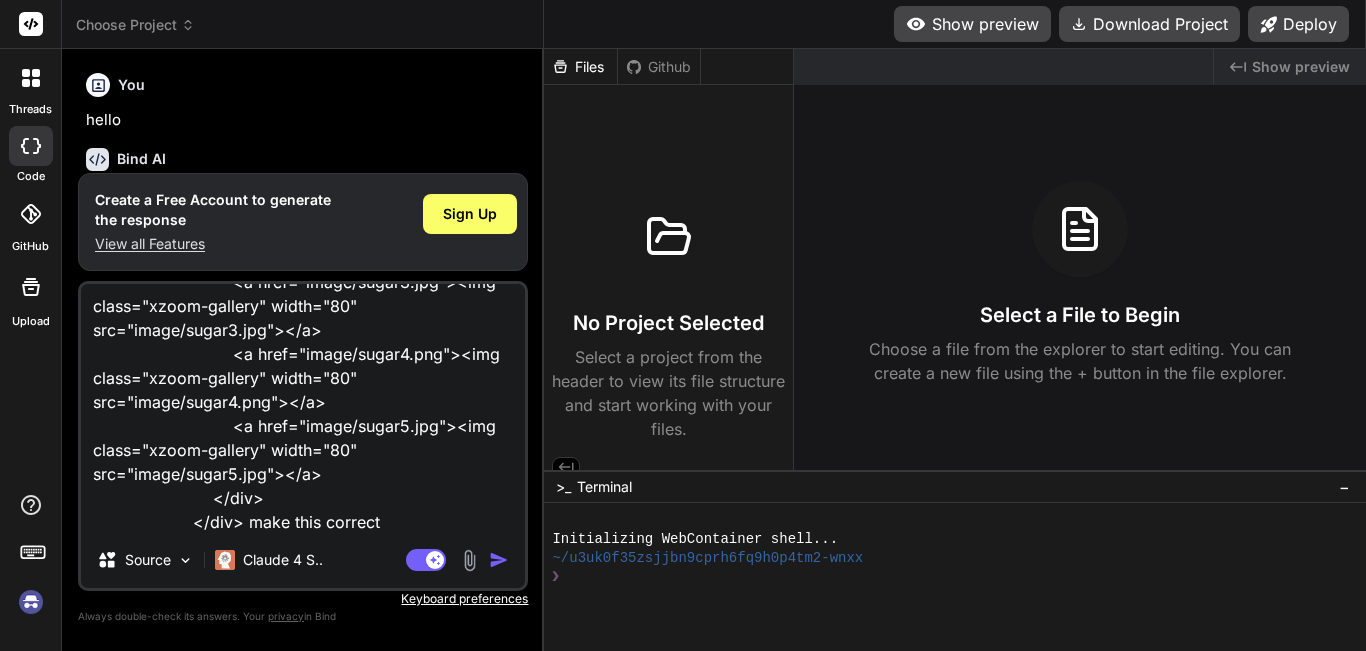 type on "x" 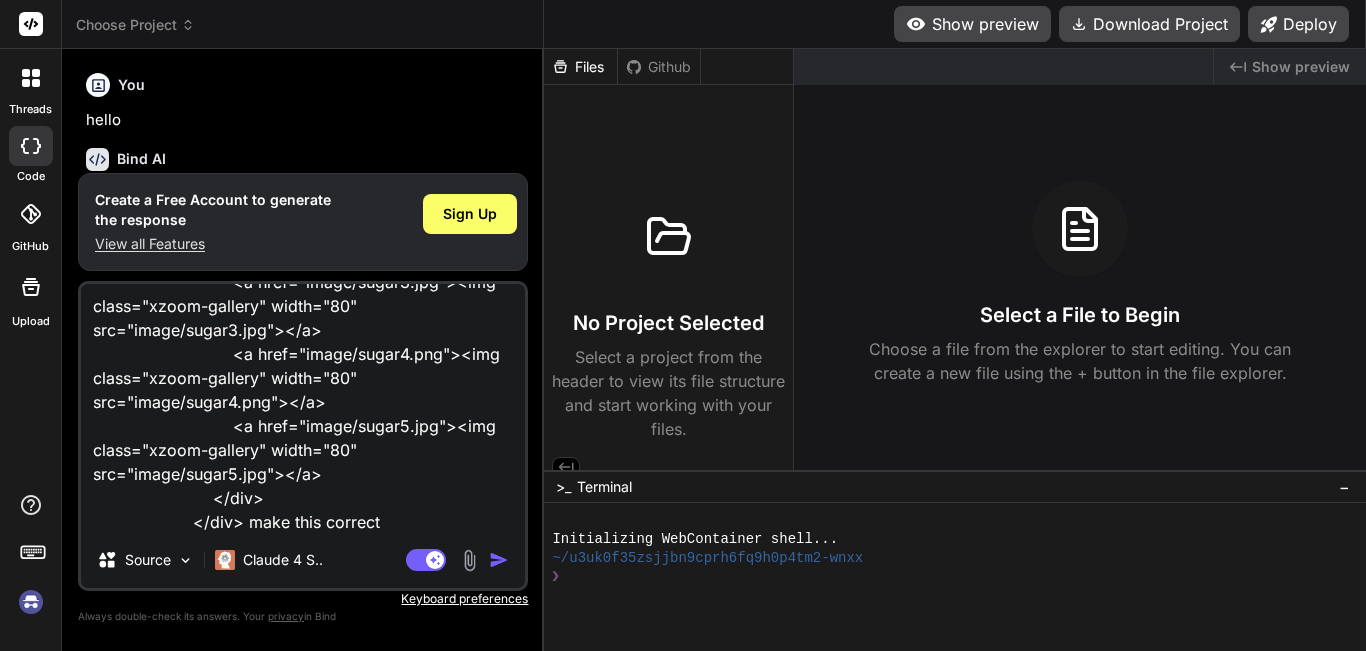 type on "<div class="product_wrap_box">
<img class="img-fluid" src="{{ asset('products/' . $product->image) }}"
xoriginal="image/sugar.jpg" />
<div class="xzoom-thumbs">
<a href="image/sugar.jpg"><img class="xzoom-gallery" width="80" src="image/sugar.jpg"
xpreview="image/sugar.jpg"></a>
<a href="image/sugar1.jpg"><img class="xzoom-gallery" width="80" src="image/sugar1.jpg"></a>
<a href="image/sugar3.jpg"><img class="xzoom-gallery" width="80" src="image/sugar3.jpg"></a>
<a href="image/sugar4.png"><img class="xzoom-gallery" width="80" src="image/sugar4.png"></a>
<a href="image/sugar5.jpg"><img class="xzoom-gallery" width="80" src="image/sugar5.jpg"></a>
</div>
</div> make this correct" 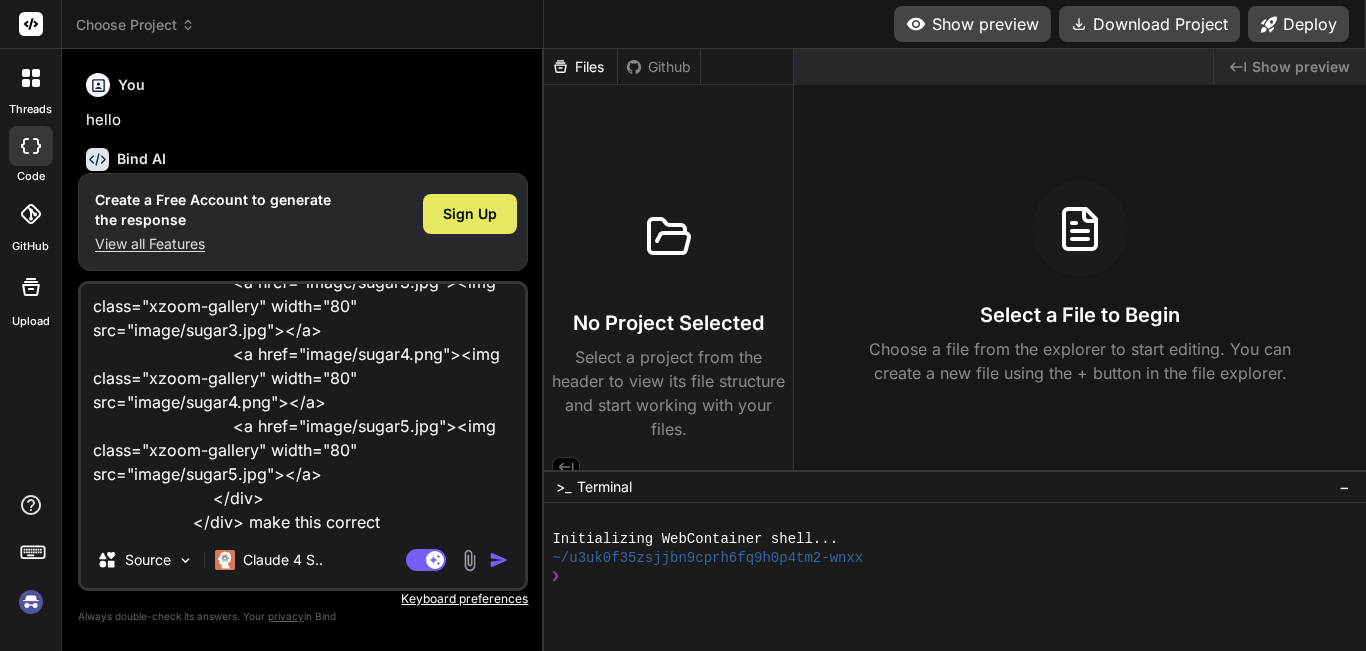 click on "Sign Up" at bounding box center (470, 214) 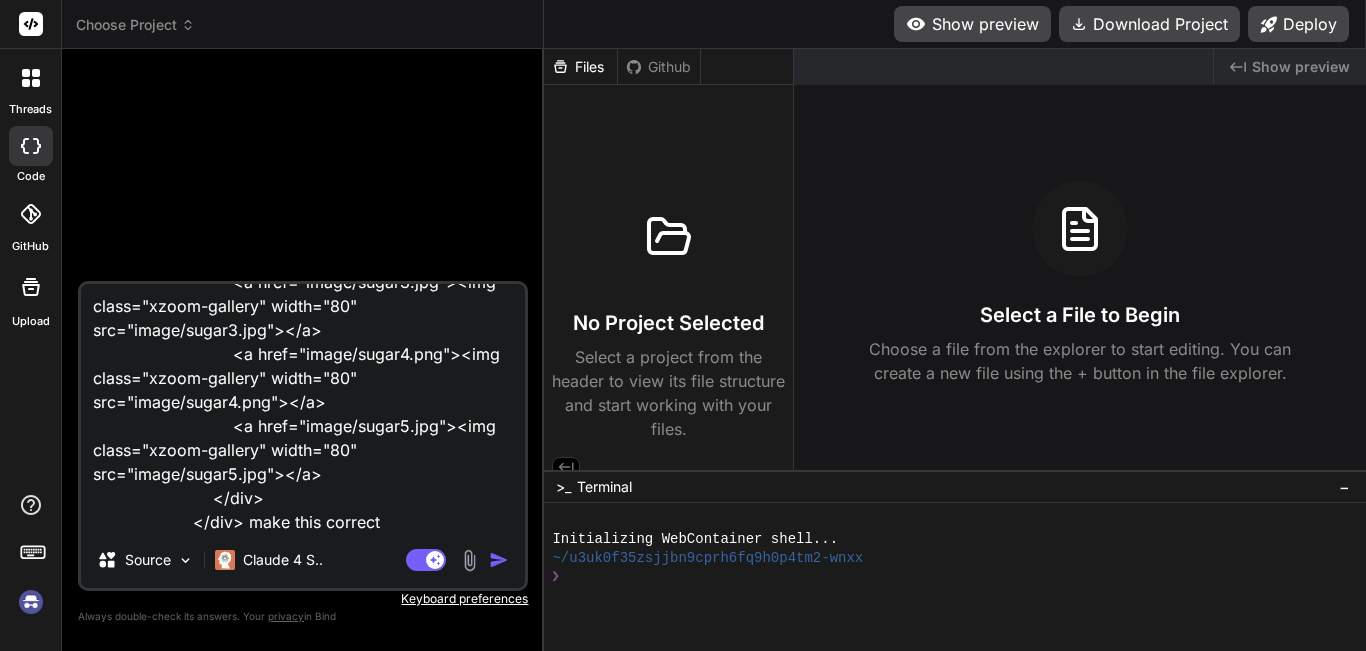 scroll, scrollTop: 38, scrollLeft: 0, axis: vertical 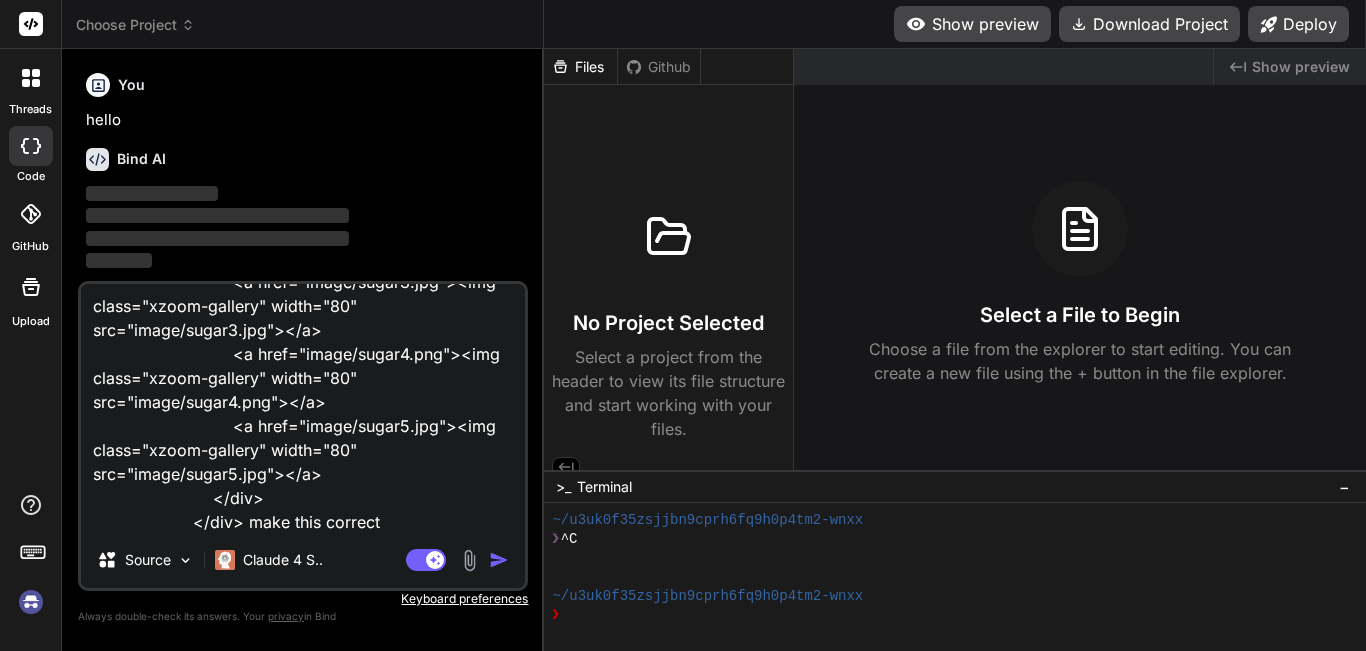 type on "x" 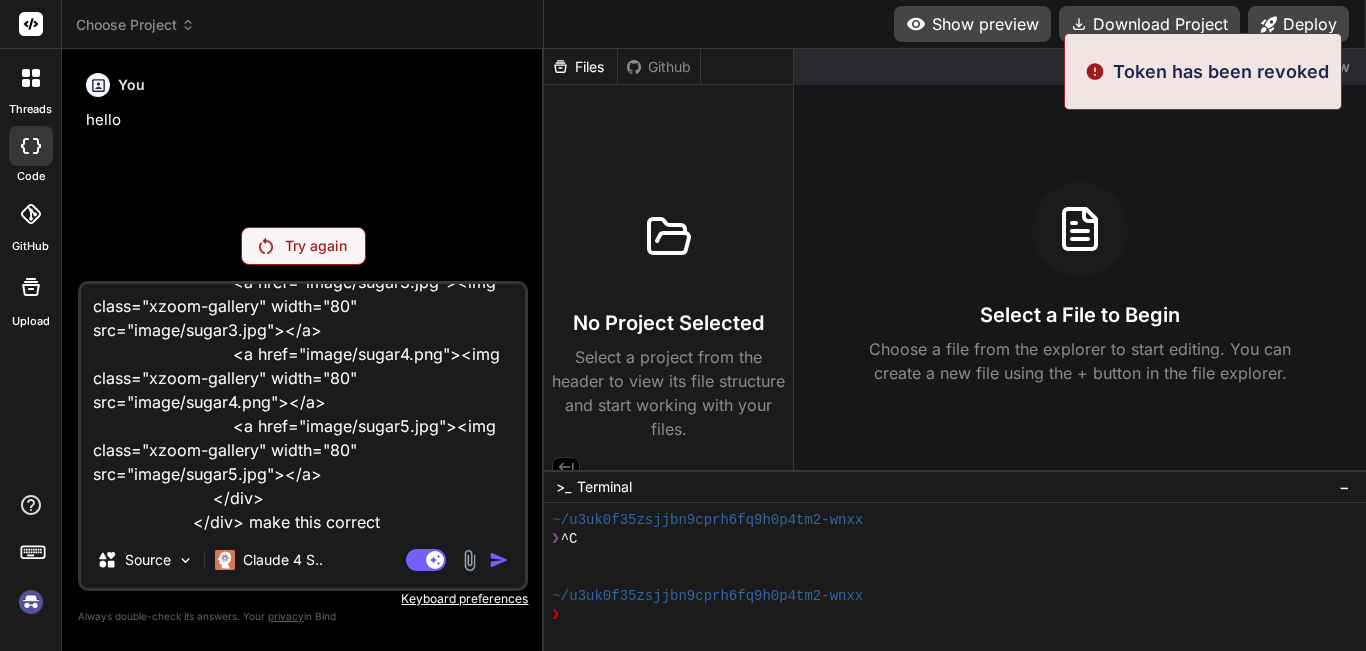click on "Agent Mode. When this toggle is activated, AI automatically makes decisions, reasons, creates files, and runs terminal commands. Almost full autopilot." at bounding box center [459, 560] 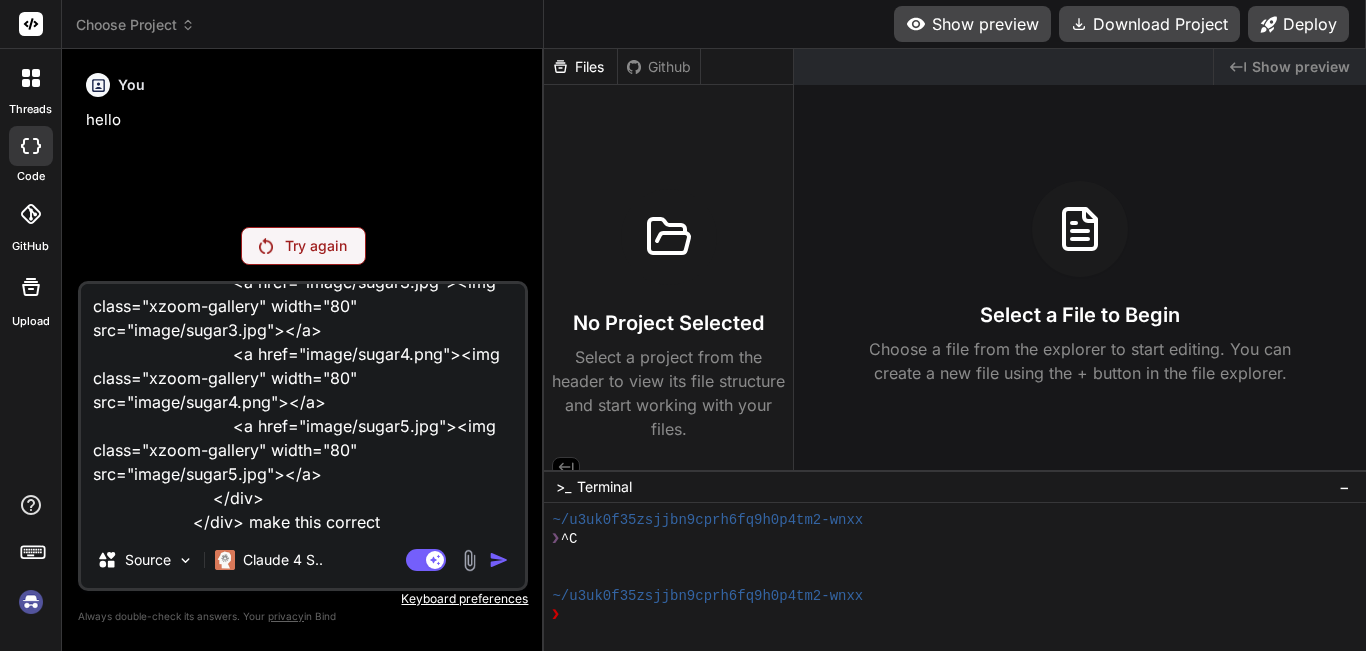 click on "<div class="product_wrap_box">
<img class="img-fluid" src="{{ asset('products/' . $product->image) }}"
xoriginal="image/sugar.jpg" />
<div class="xzoom-thumbs">
<a href="image/sugar.jpg"><img class="xzoom-gallery" width="80" src="image/sugar.jpg"
xpreview="image/sugar.jpg"></a>
<a href="image/sugar1.jpg"><img class="xzoom-gallery" width="80" src="image/sugar1.jpg"></a>
<a href="image/sugar3.jpg"><img class="xzoom-gallery" width="80" src="image/sugar3.jpg"></a>
<a href="image/sugar4.png"><img class="xzoom-gallery" width="80" src="image/sugar4.png"></a>
<a href="image/sugar5.jpg"><img class="xzoom-gallery" width="80" src="image/sugar5.jpg"></a>
</div>
</div> make this correct" at bounding box center [303, 408] 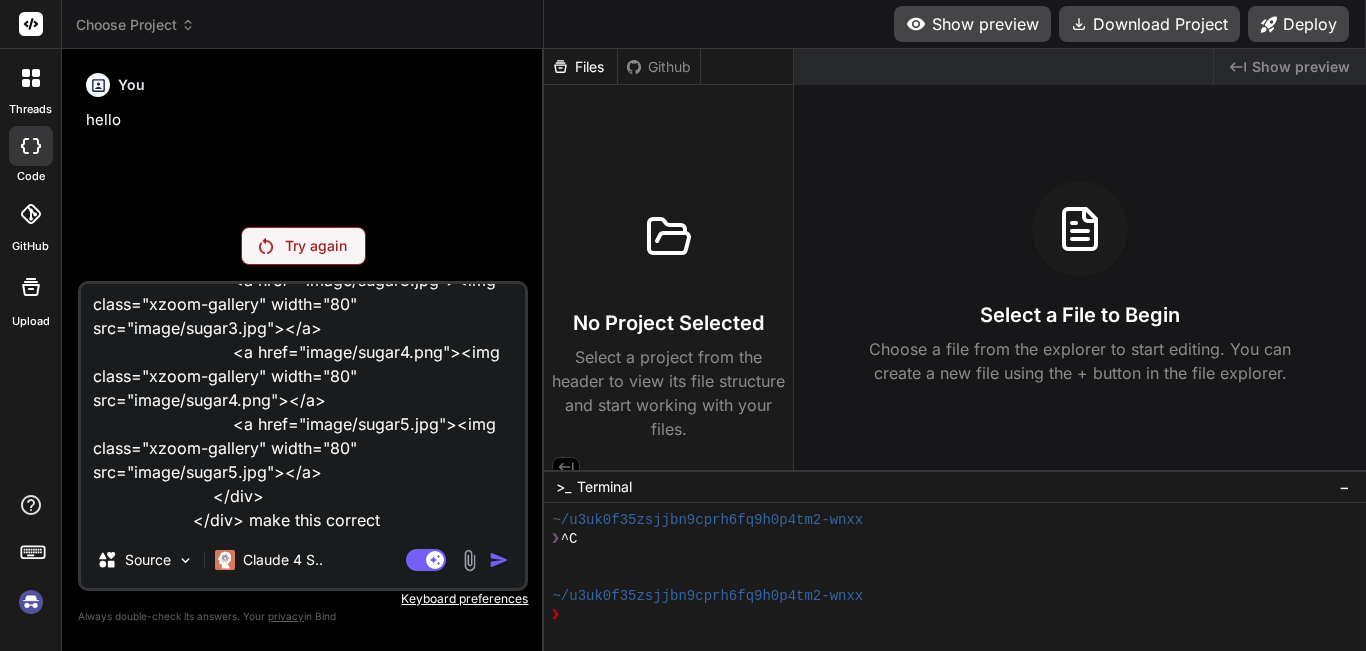 type on "<div class="product_wrap_box">
<img class="img-fluid" src="{{ asset('products/' . $product->image) }}"
xoriginal="image/sugar.jpg" />
<div class="xzoom-thumbs">
<a href="image/sugar.jpg"><img class="xzoom-gallery" width="80" src="image/sugar.jpg"
xpreview="image/sugar.jpg"></a>
<a href="image/sugar1.jpg"><img class="xzoom-gallery" width="80" src="image/sugar1.jpg"></a>
<a href="image/sugar3.jpg"><img class="xzoom-gallery" width="80" src="image/sugar3.jpg"></a>
<a href="image/sugar4.png"><img class="xzoom-gallery" width="80" src="image/sugar4.png"></a>
<a href="image/sugar5.jpg"><img class="xzoom-gallery" width="80" src="image/sugar5.jpg"></a>
</div>
</div> make this correct" 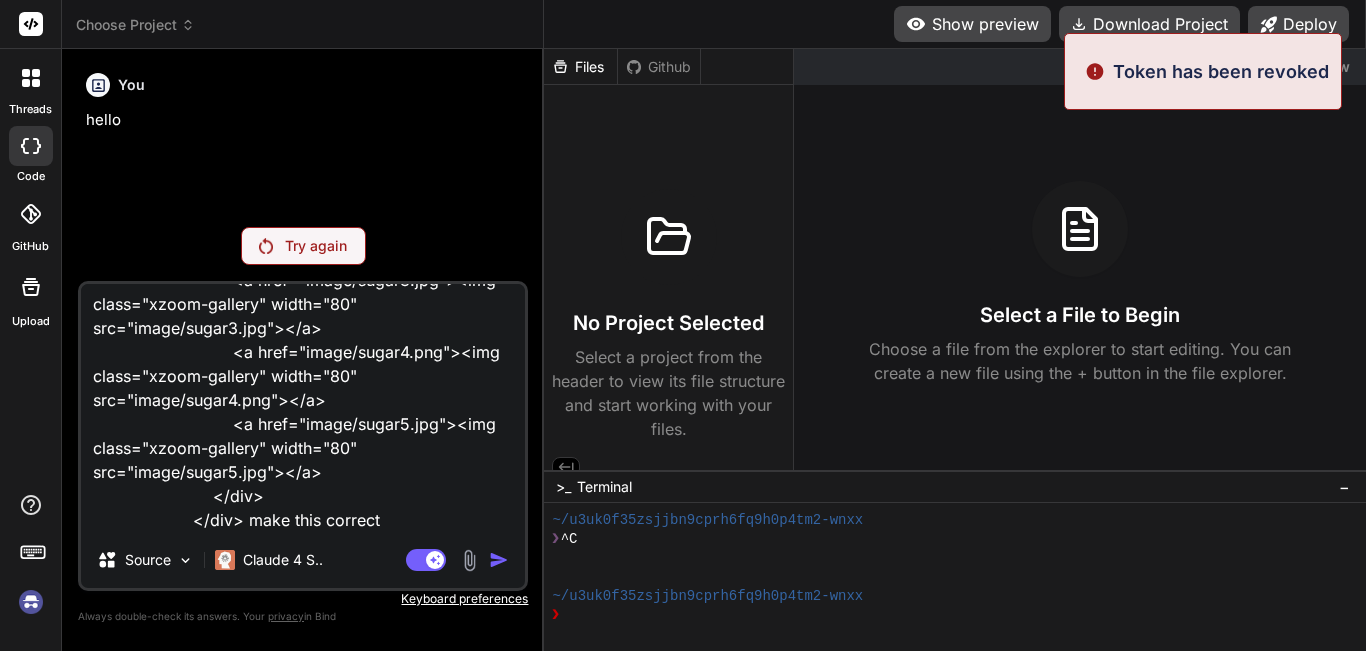 click on "Try again" at bounding box center [316, 246] 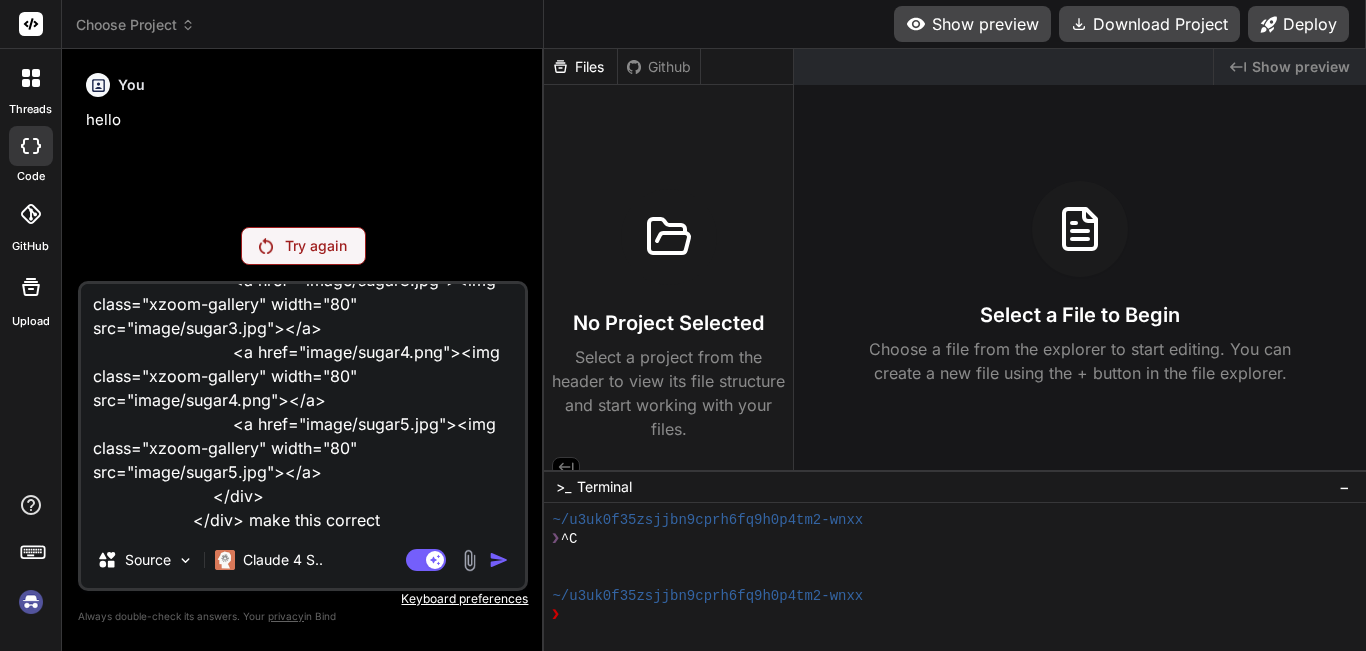 click at bounding box center (31, 602) 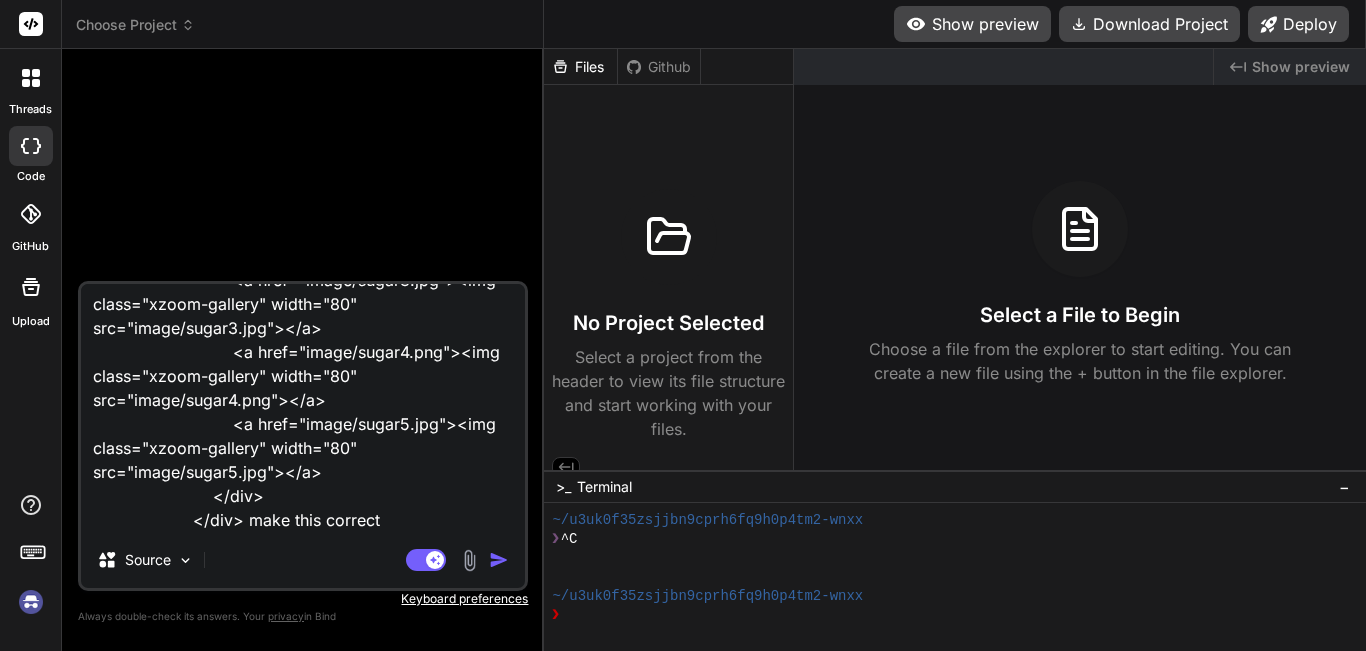 type on "x" 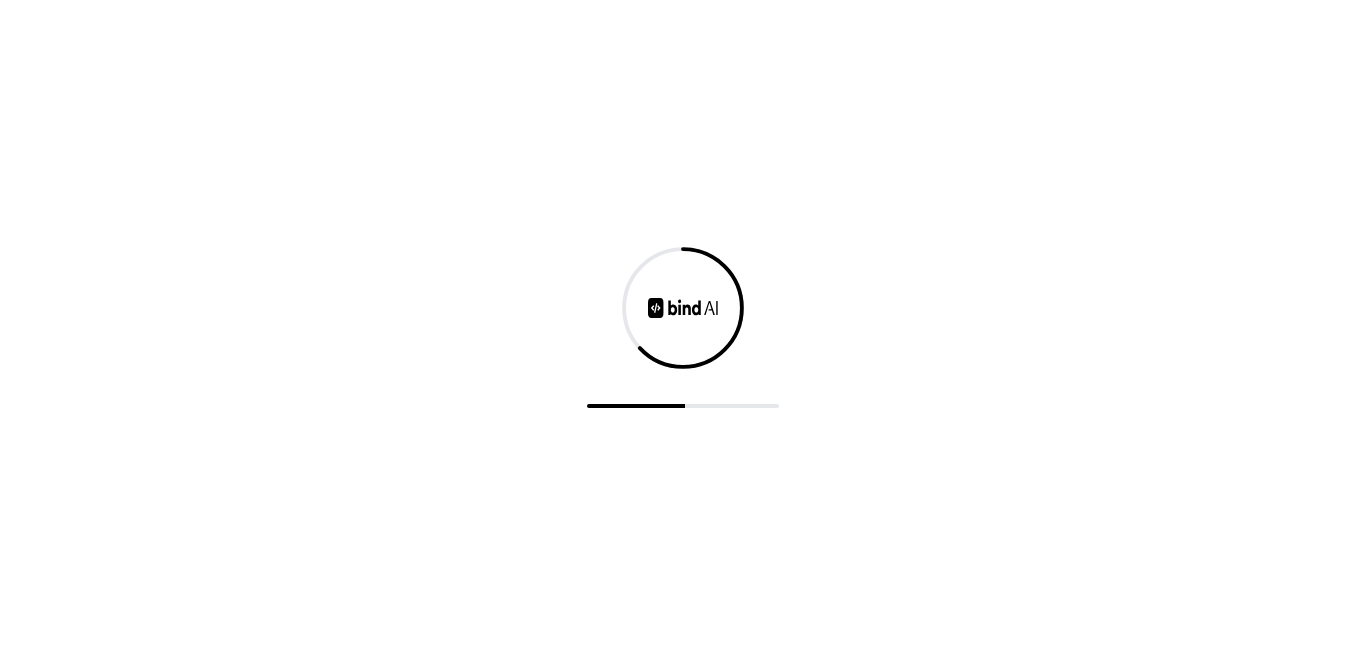 scroll, scrollTop: 0, scrollLeft: 0, axis: both 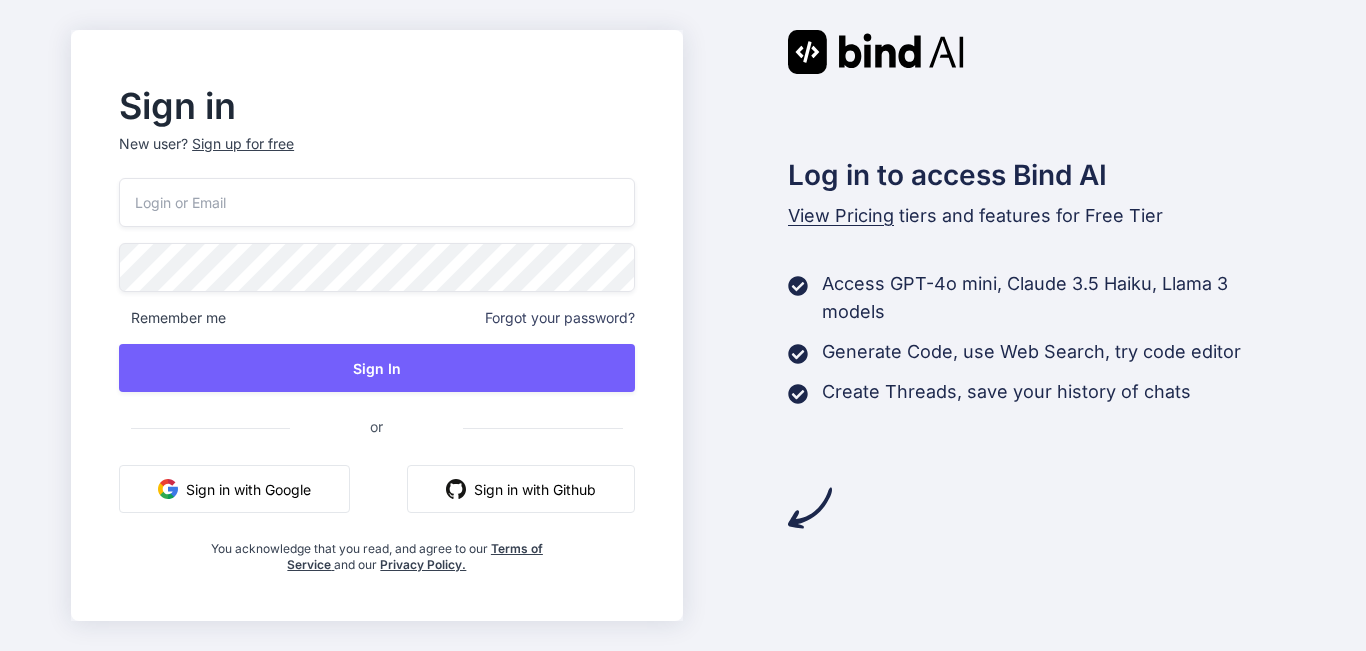 drag, startPoint x: 0, startPoint y: 0, endPoint x: 492, endPoint y: 220, distance: 538.94714 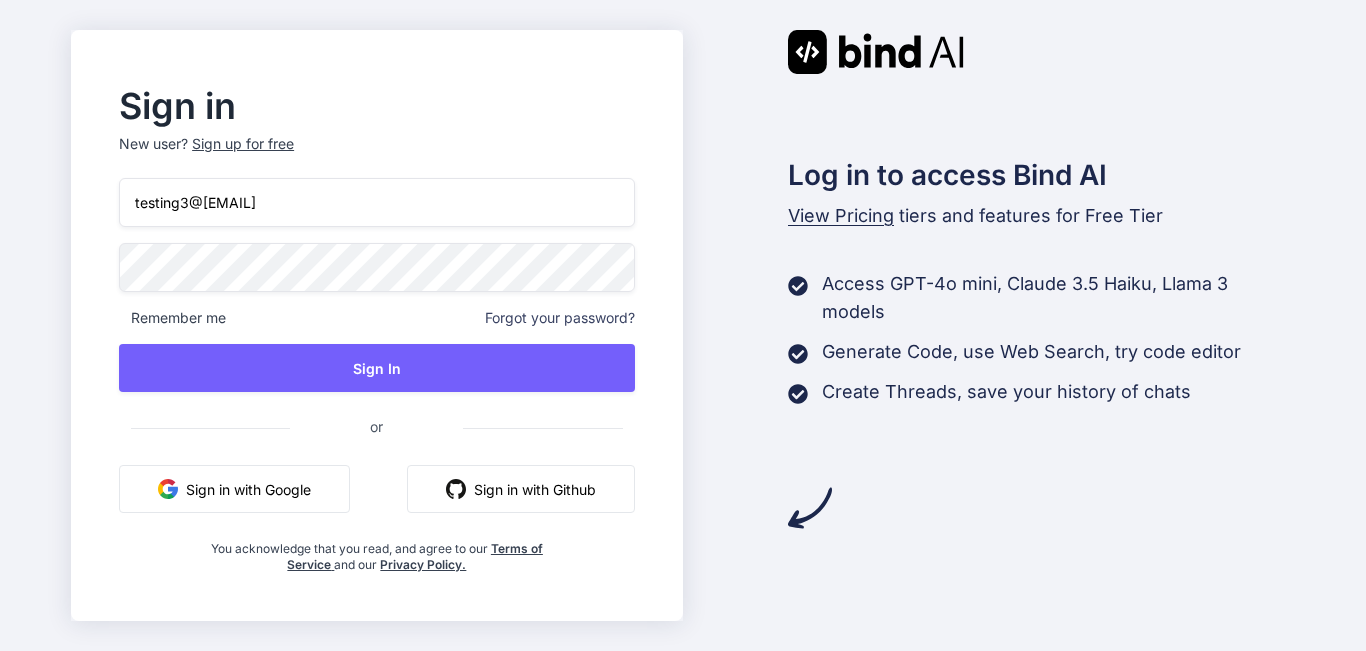 type on "testing3@yopmail.com" 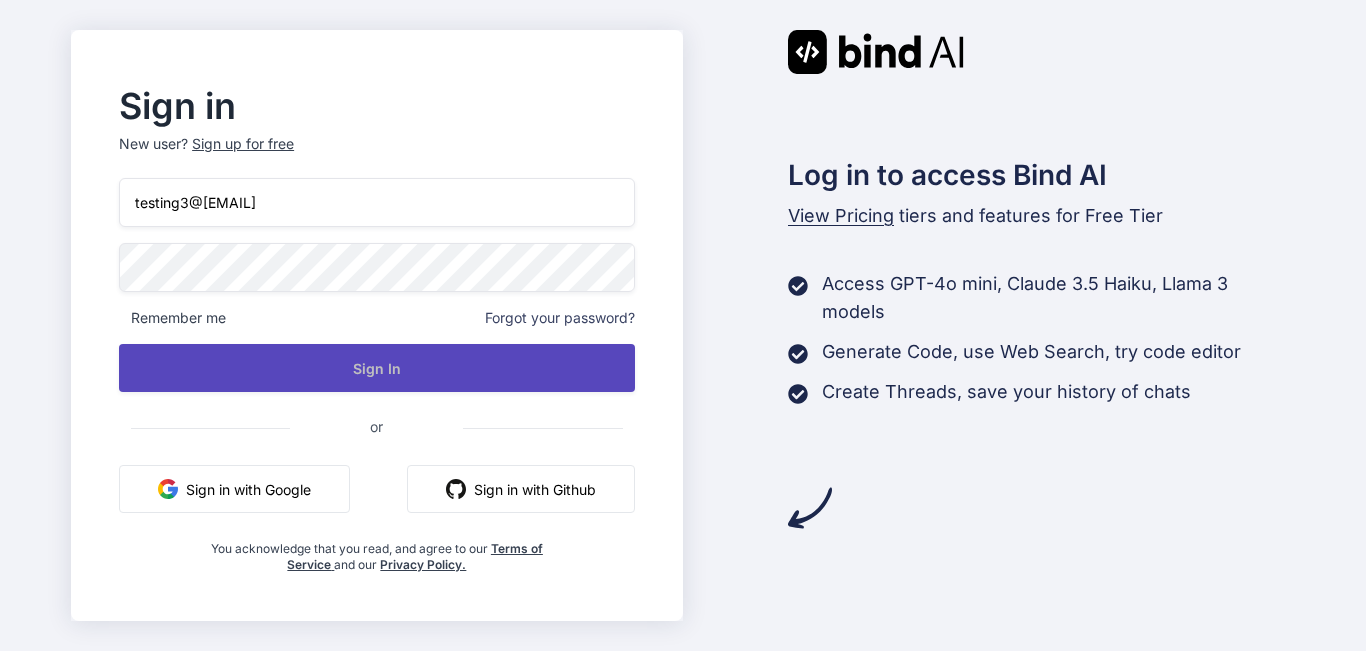 click on "Sign In" at bounding box center (376, 368) 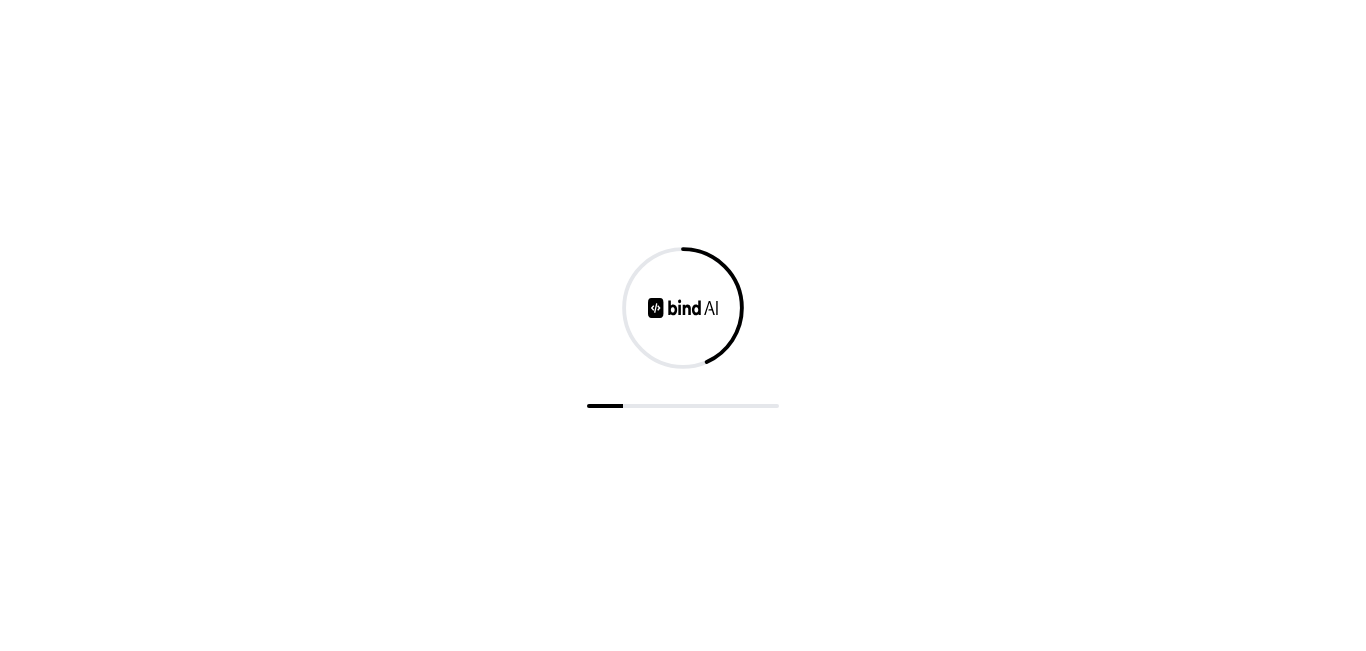scroll, scrollTop: 0, scrollLeft: 0, axis: both 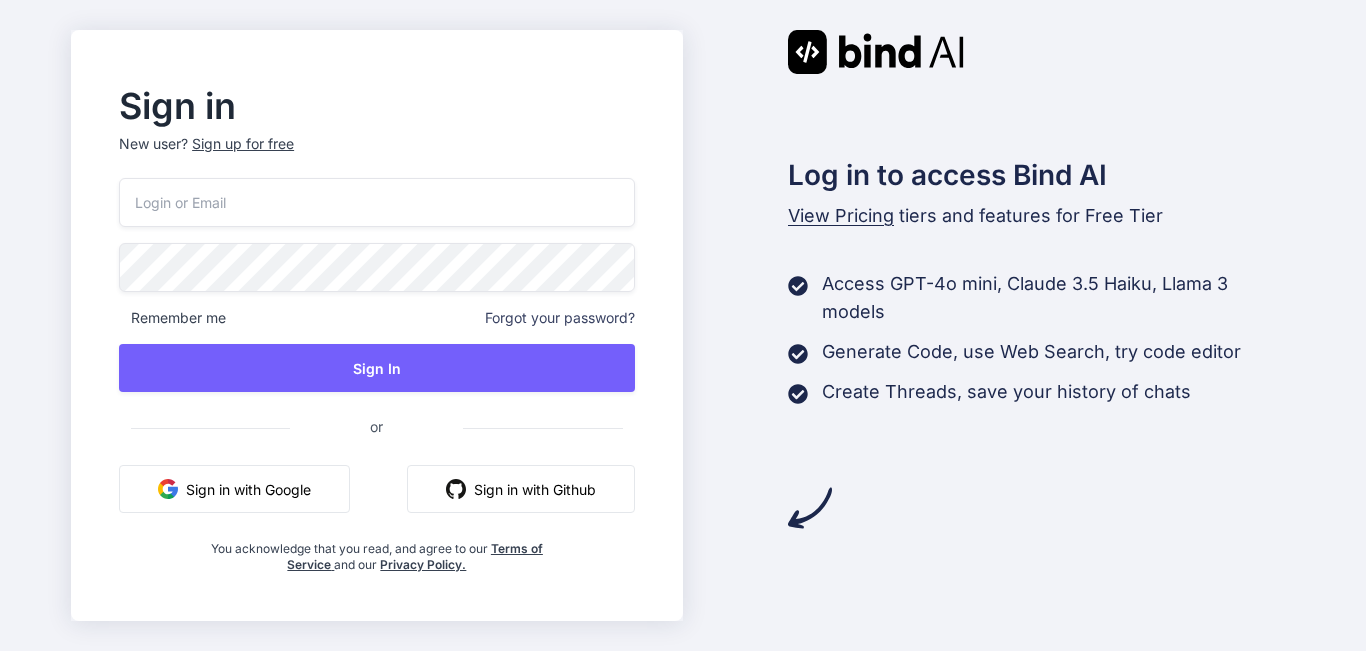 click on "Sign in with Google" at bounding box center (234, 489) 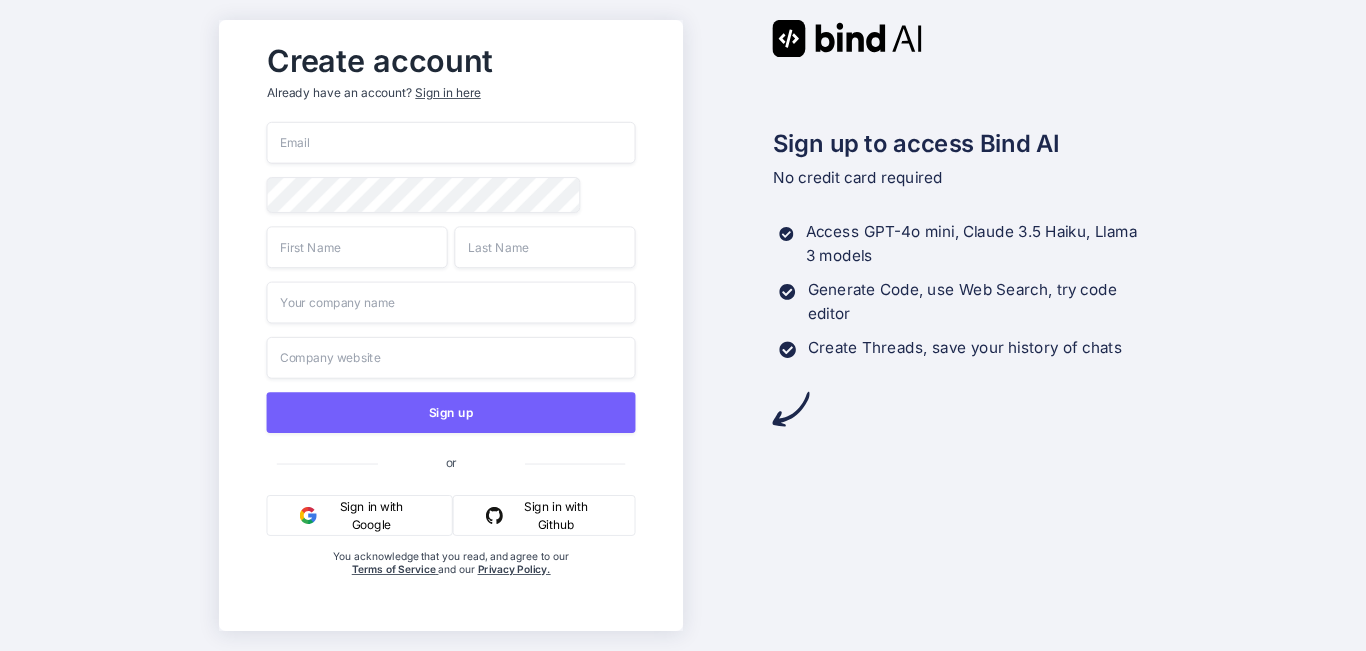 click at bounding box center [450, 143] 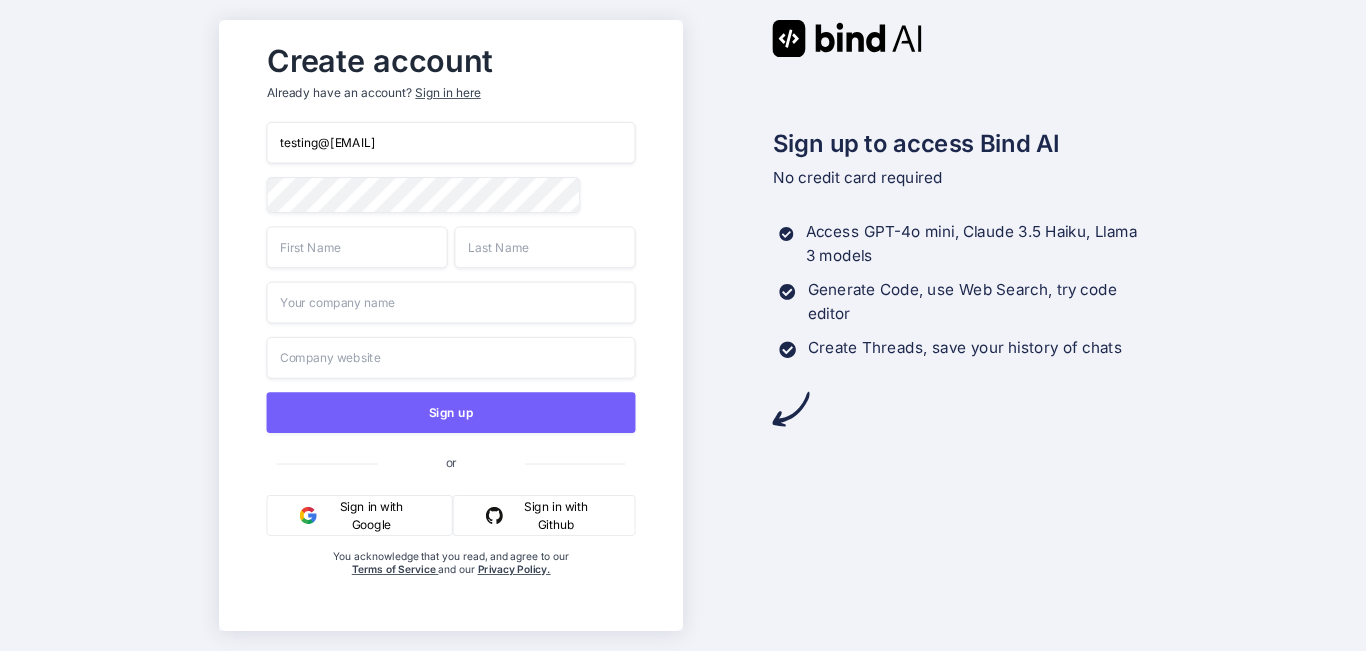 click on "testing3@[EMAIL]" at bounding box center (450, 143) 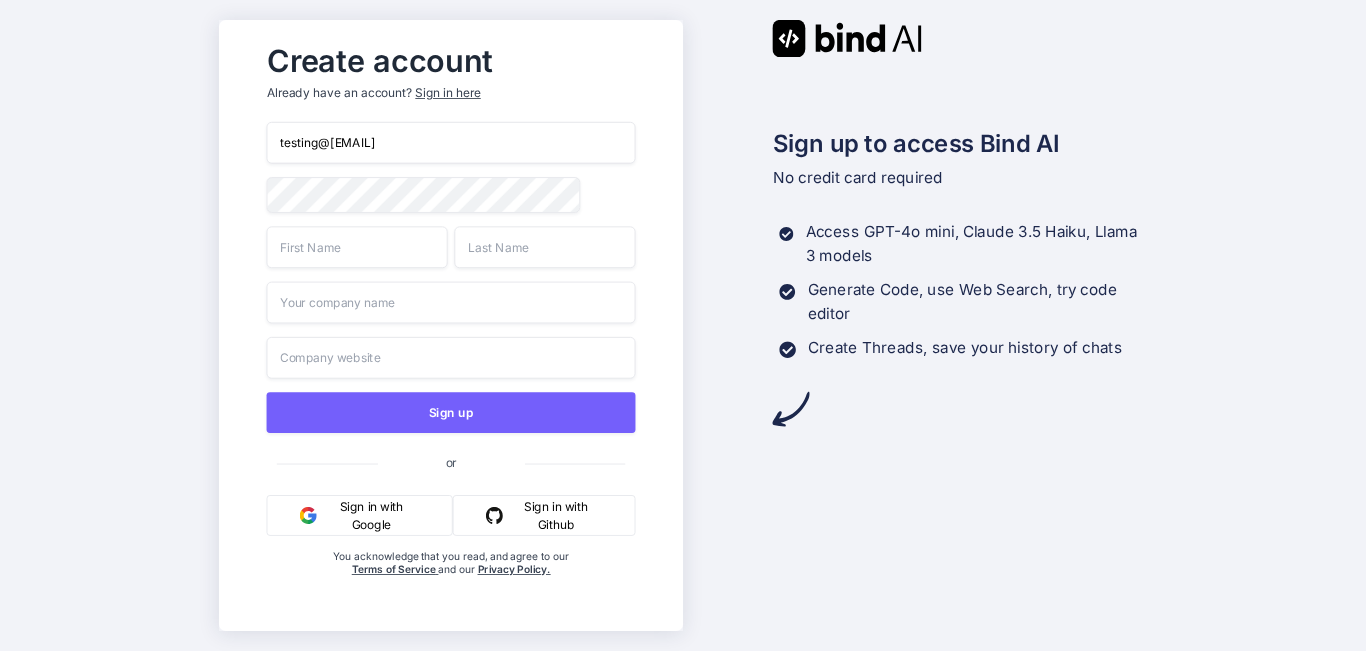 type on "testing4@yopmail.com" 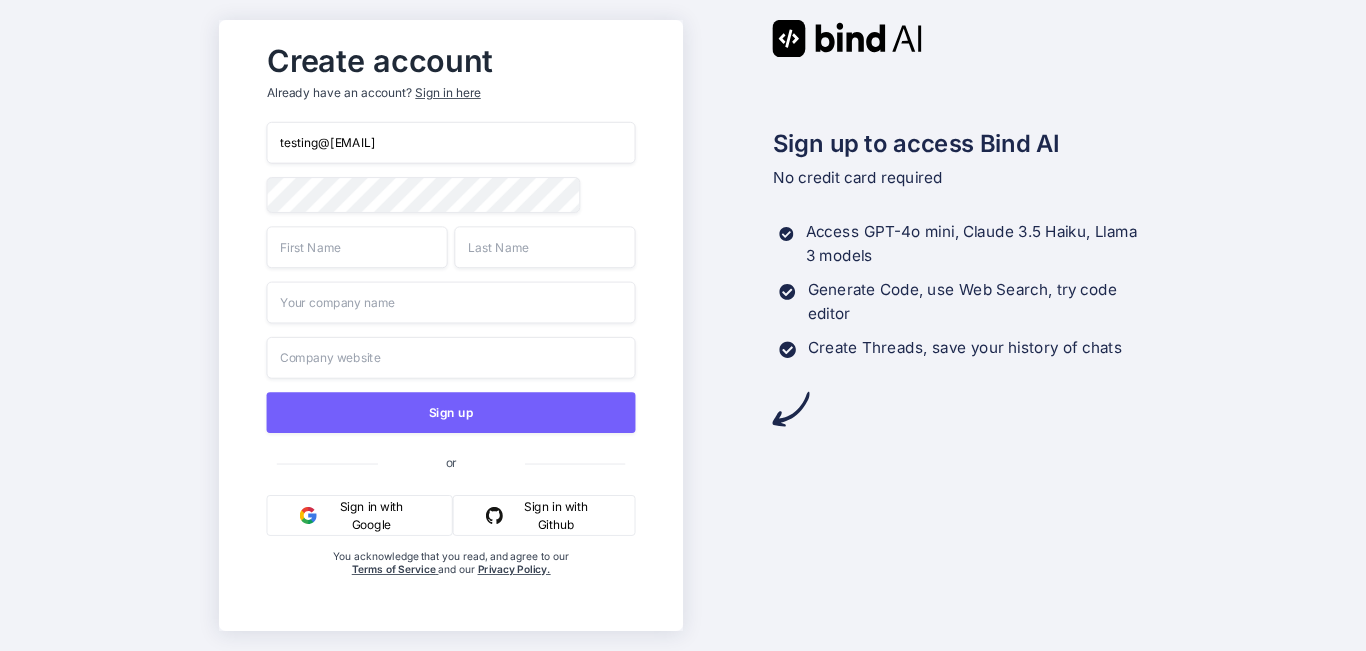 click at bounding box center (356, 247) 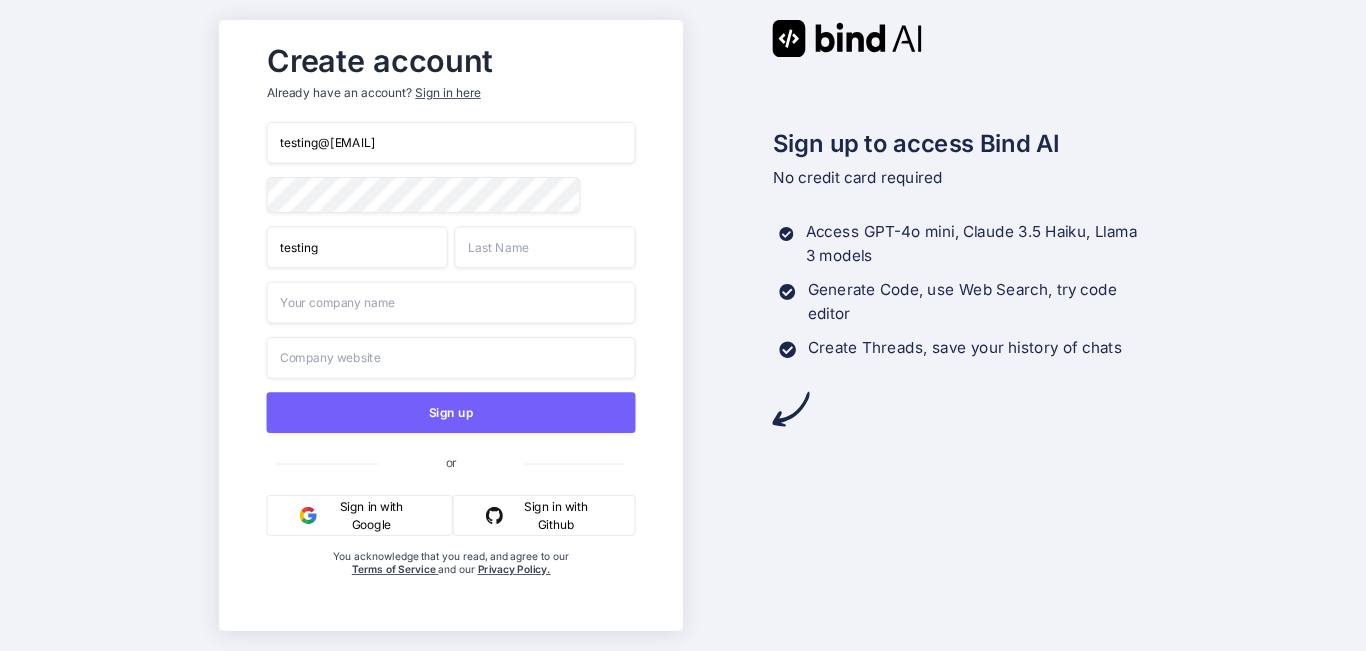 type on "testing" 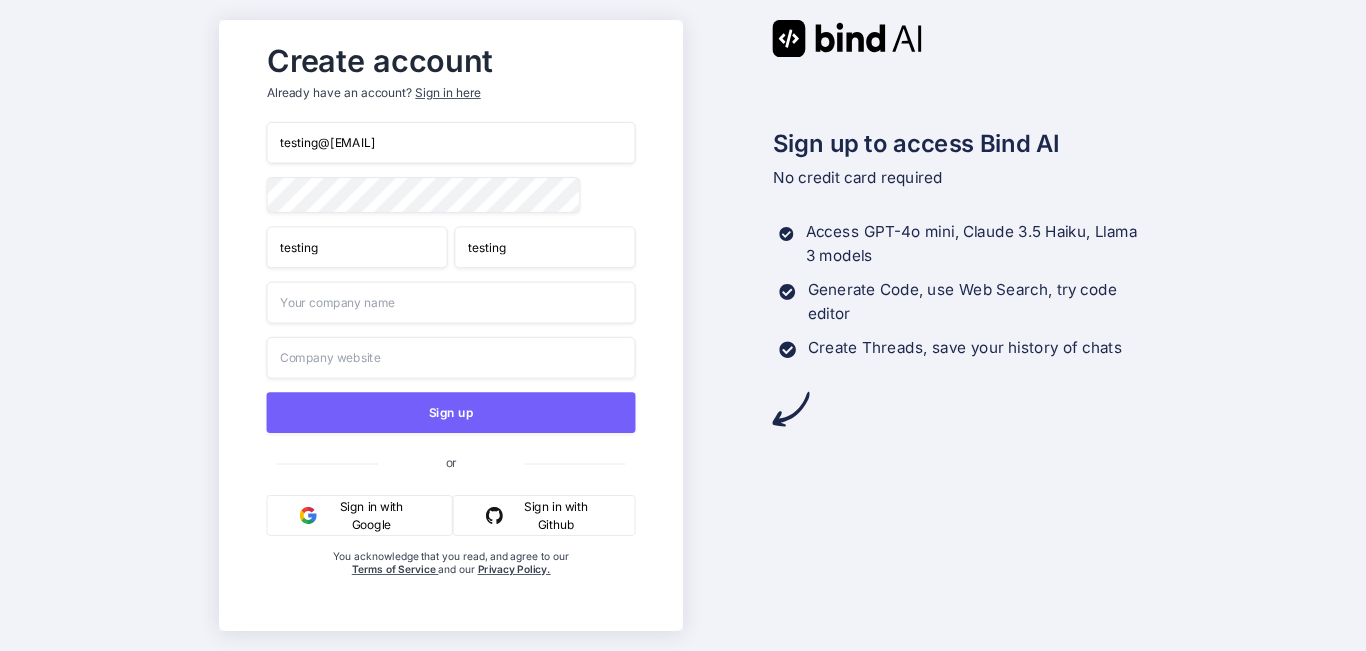 type on "testing" 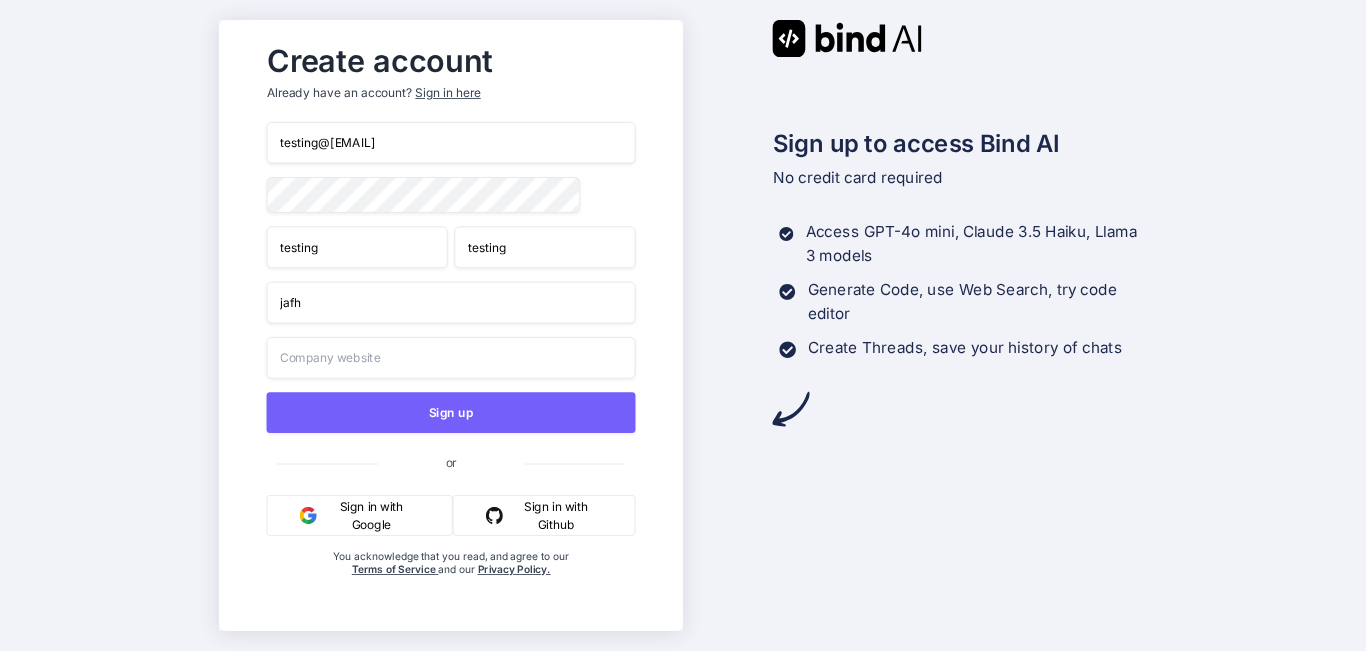 type on "jafh" 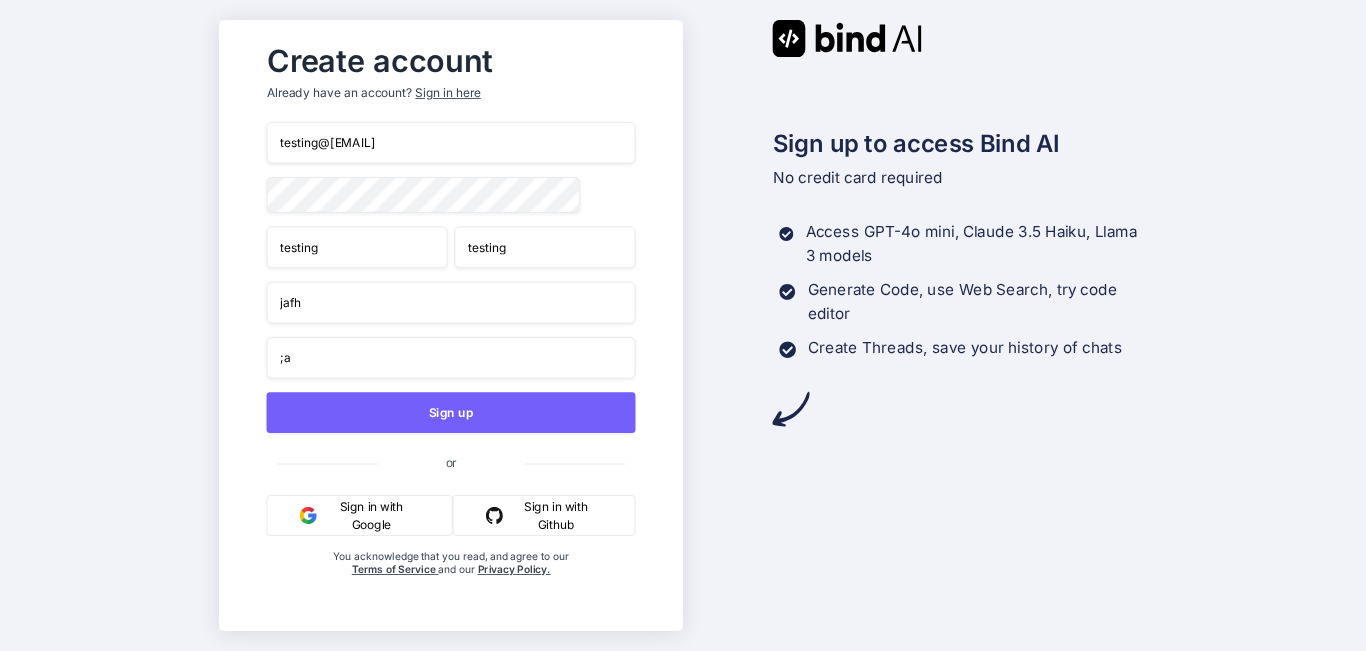 type on ";" 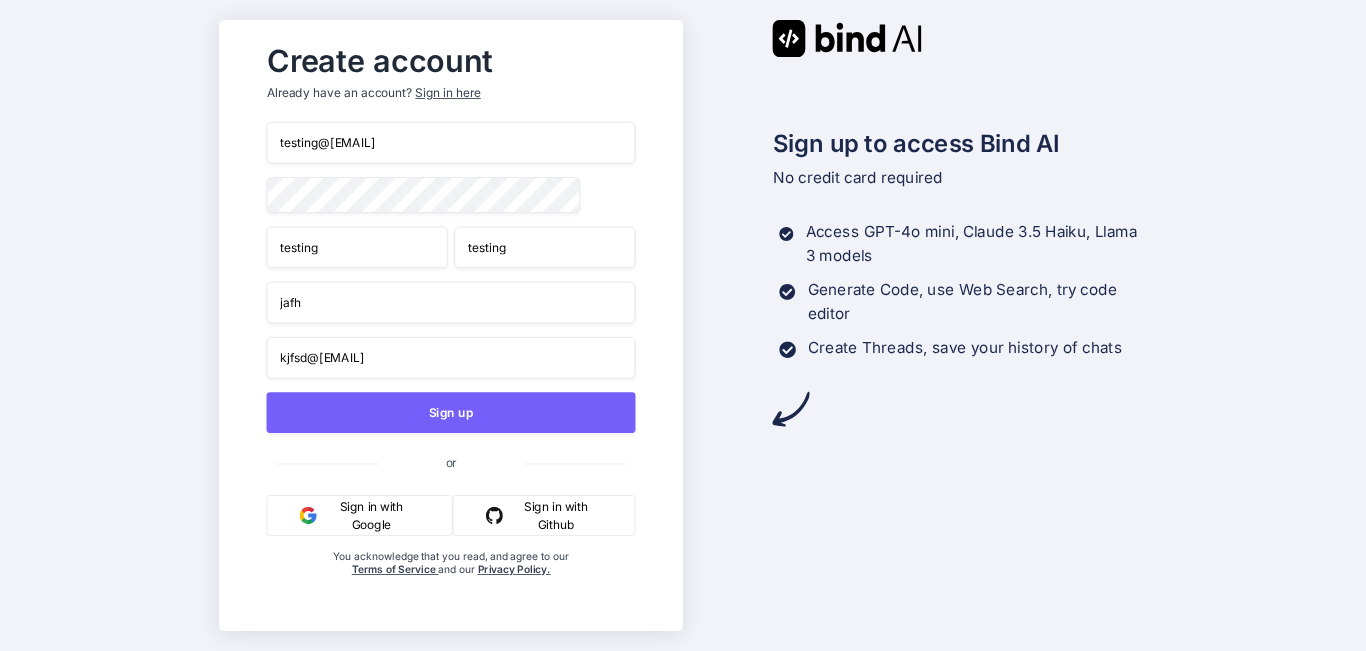 type on "kjfsd.com" 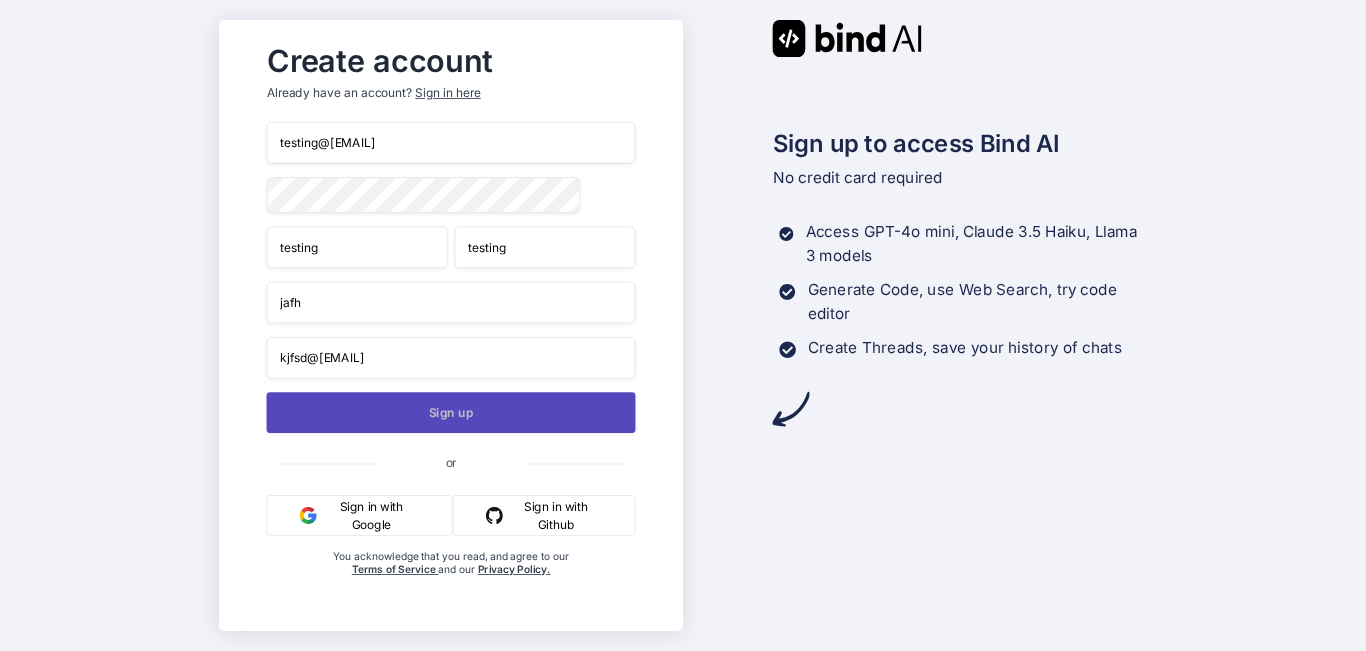 click on "Sign up" at bounding box center (450, 412) 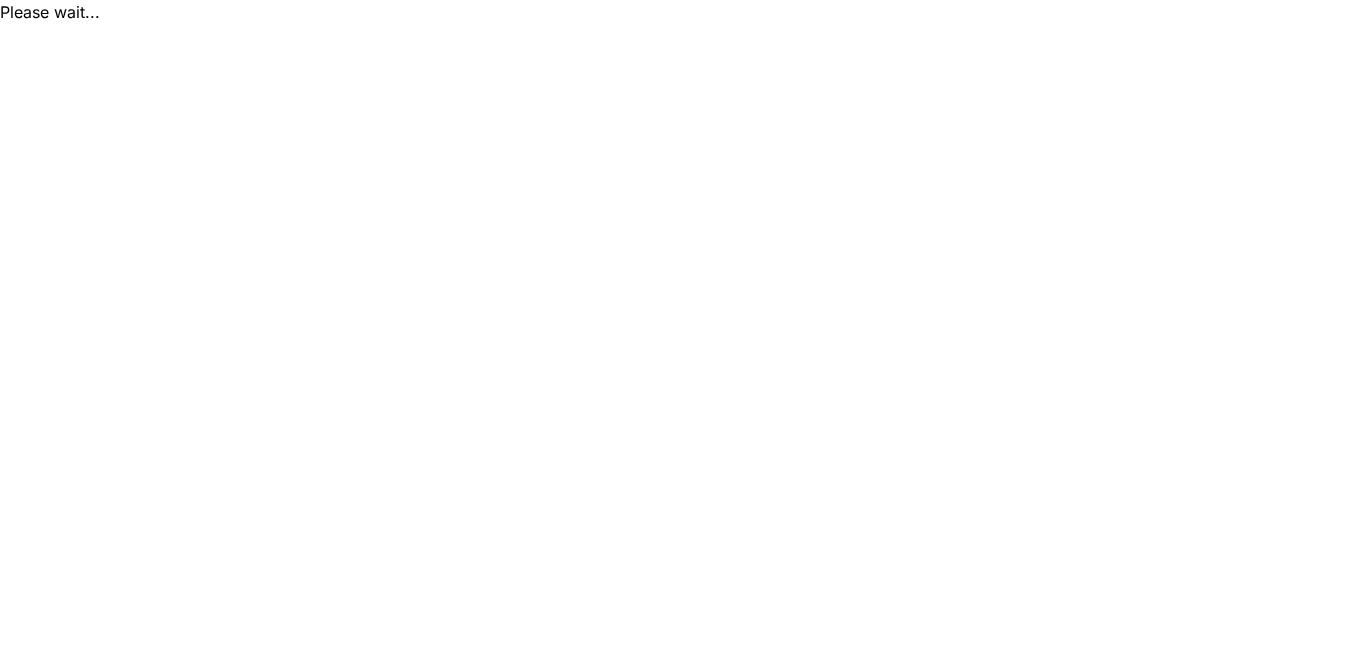 scroll, scrollTop: 0, scrollLeft: 0, axis: both 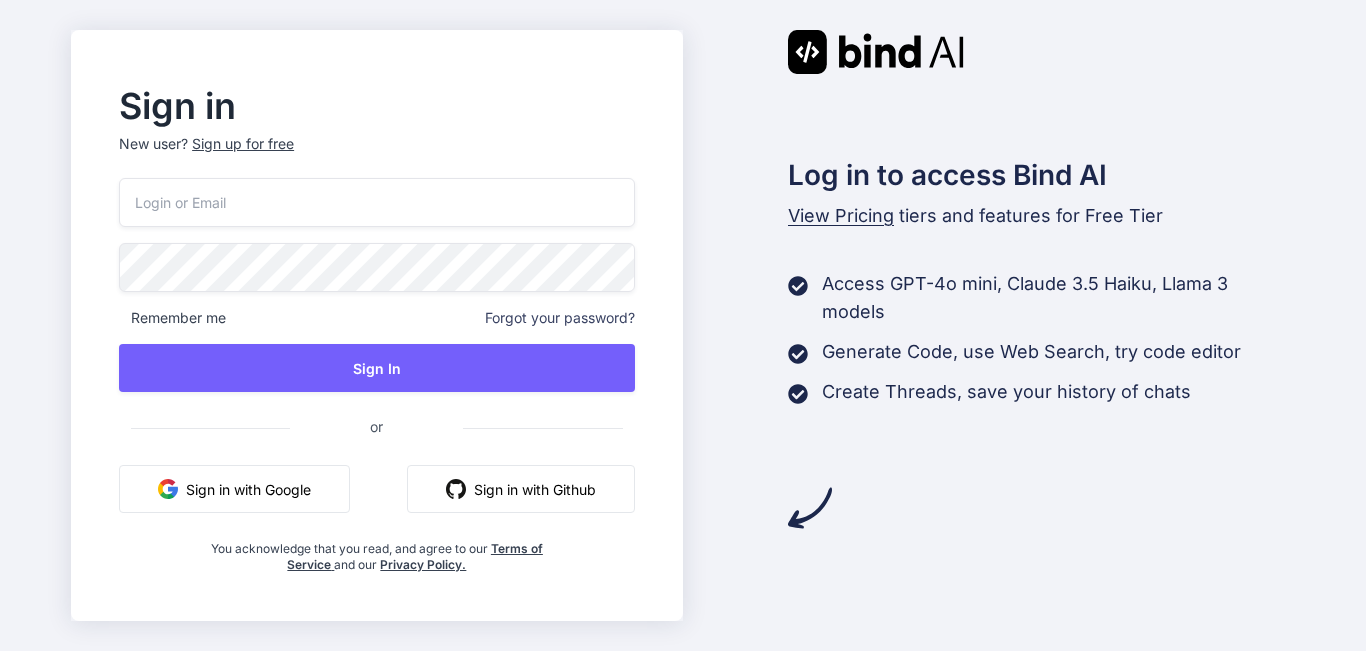 click at bounding box center [376, 202] 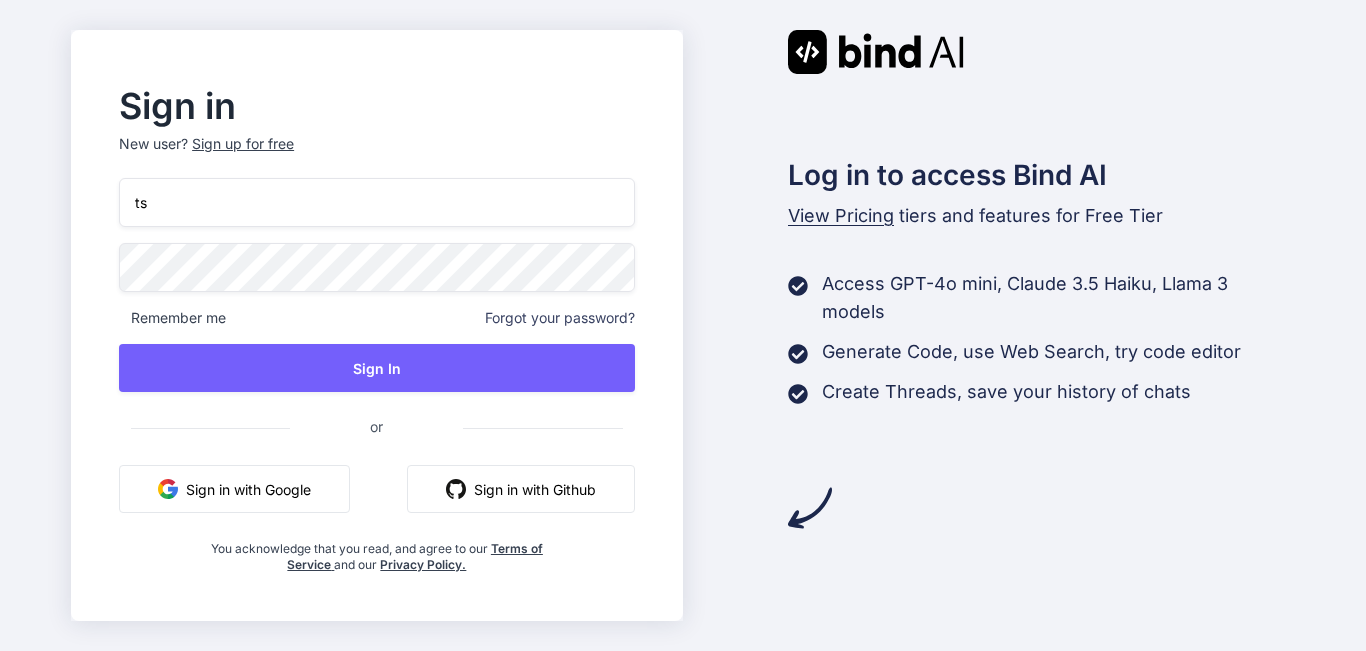 type on "t" 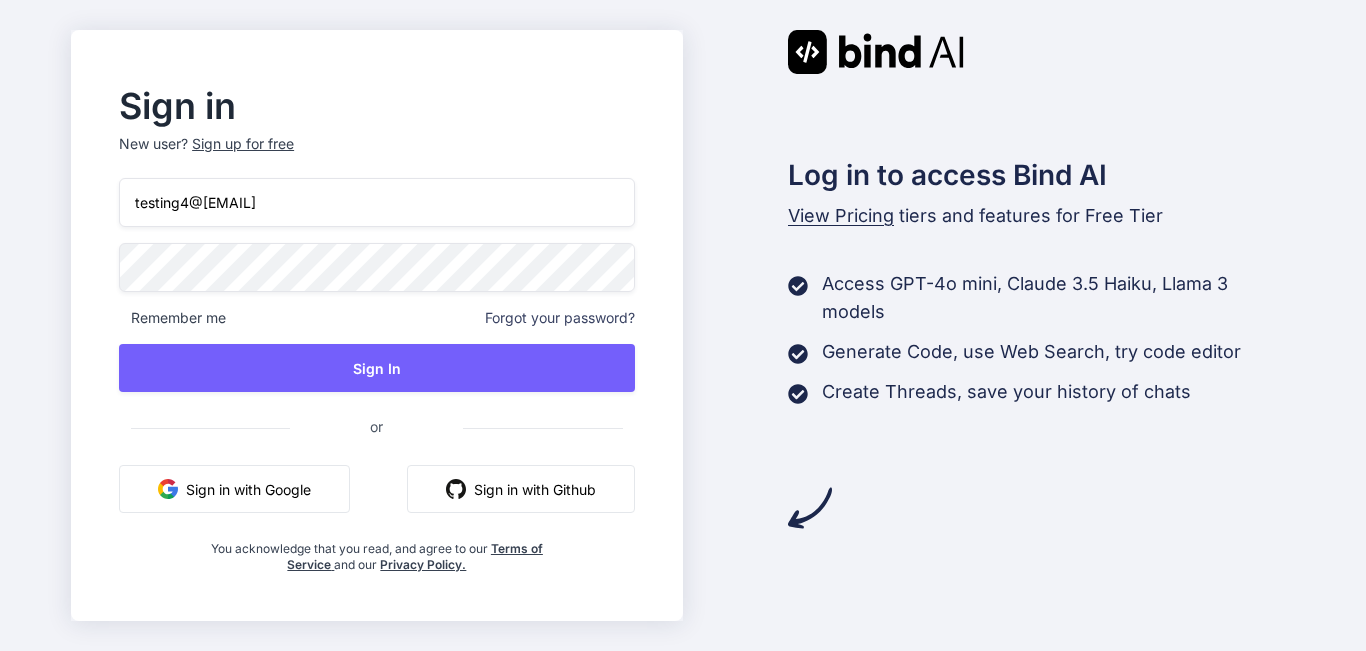 type on "testing4@yopmail.com" 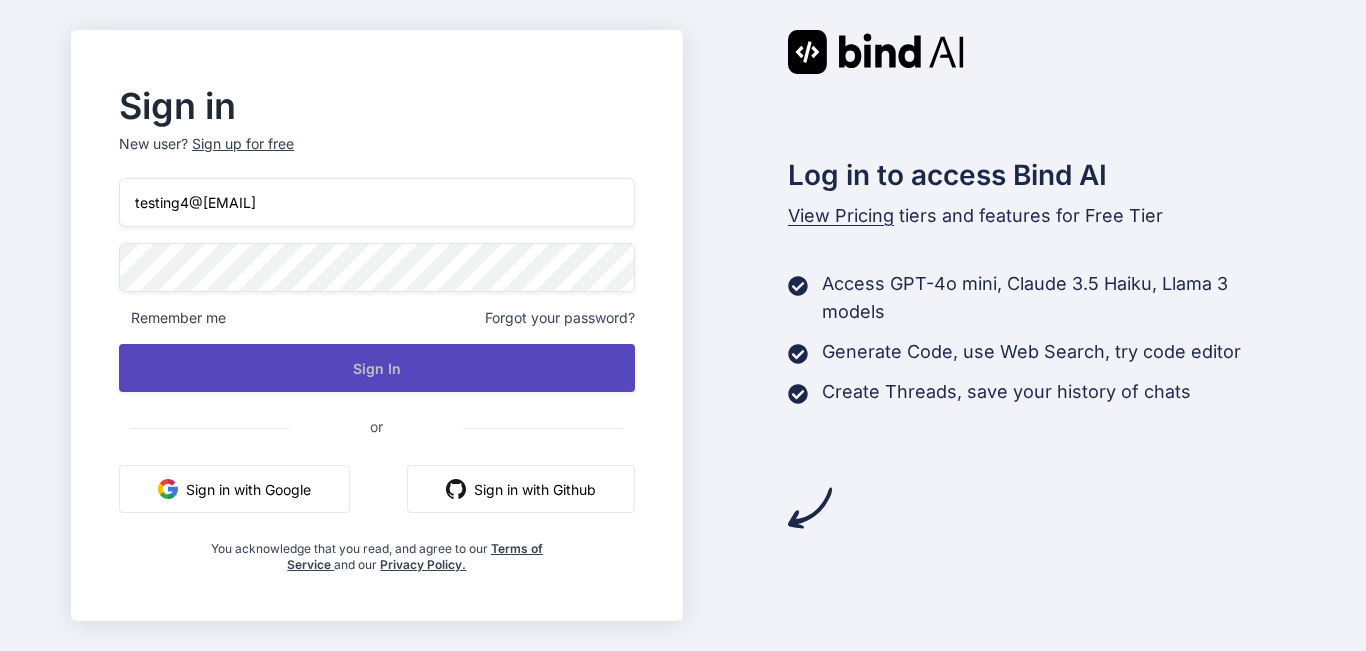 click on "Sign In" at bounding box center (376, 368) 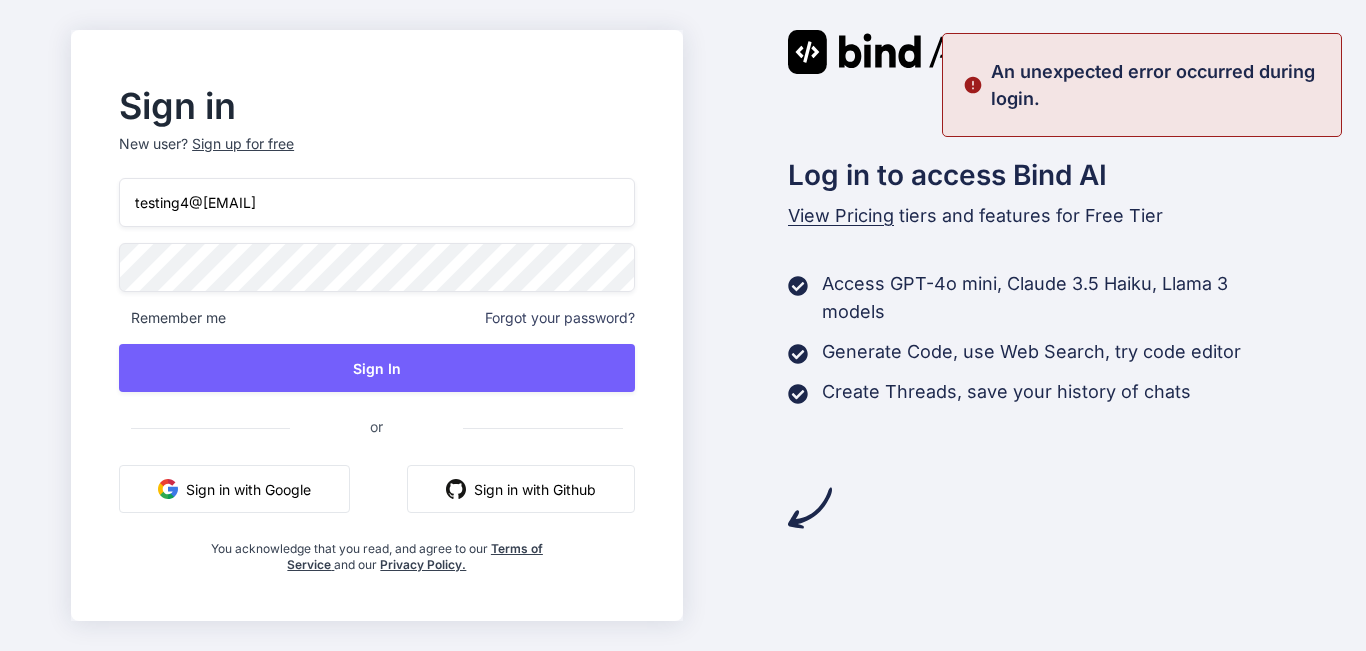 click on "Sign in New user?   Sign up for free testing4@yopmail.com Remember me Forgot your password? Sign In   or Sign in with Google Sign in with Github You acknowledge that you read, and agree to our   Terms of Service     and our   Privacy Policy.     Log in to access Bind AI View Pricing   tiers and features for Free Tier Access GPT-4o mini, Claude 3.5 Haiku, Llama 3 models Generate Code, use Web Search, try code editor Create Threads, save your history of chats" at bounding box center (683, 325) 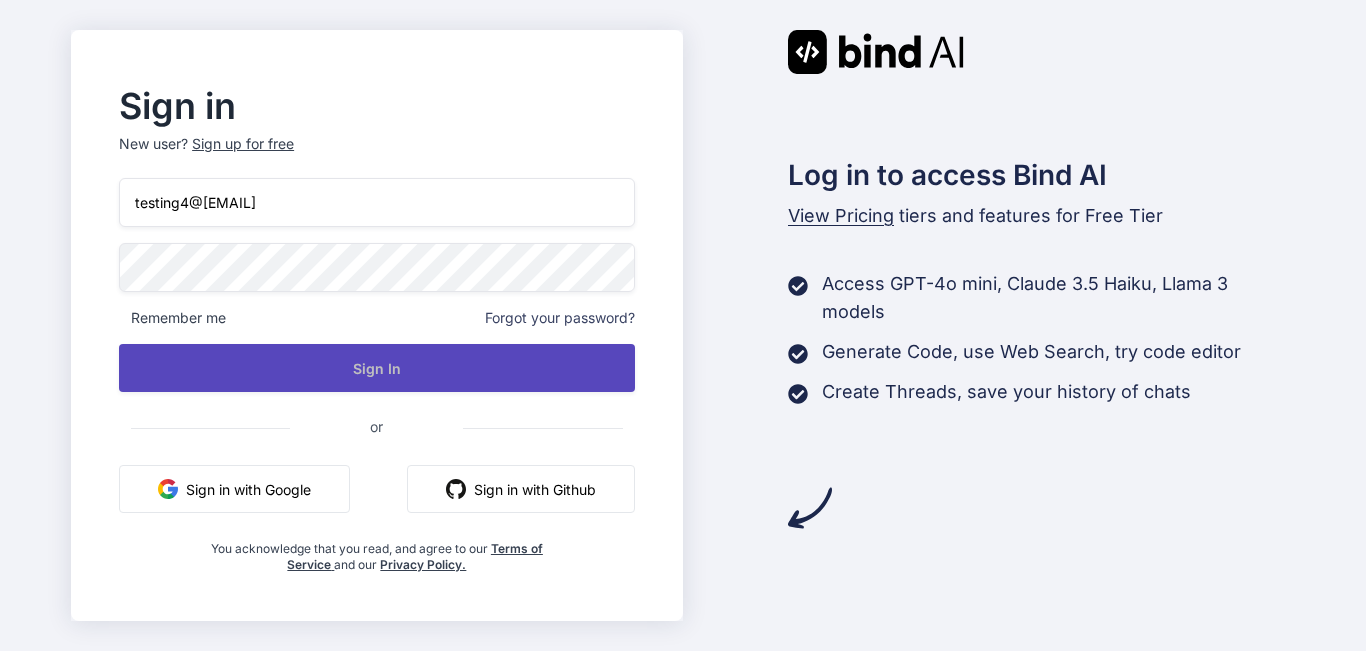 click on "Sign In" at bounding box center (376, 368) 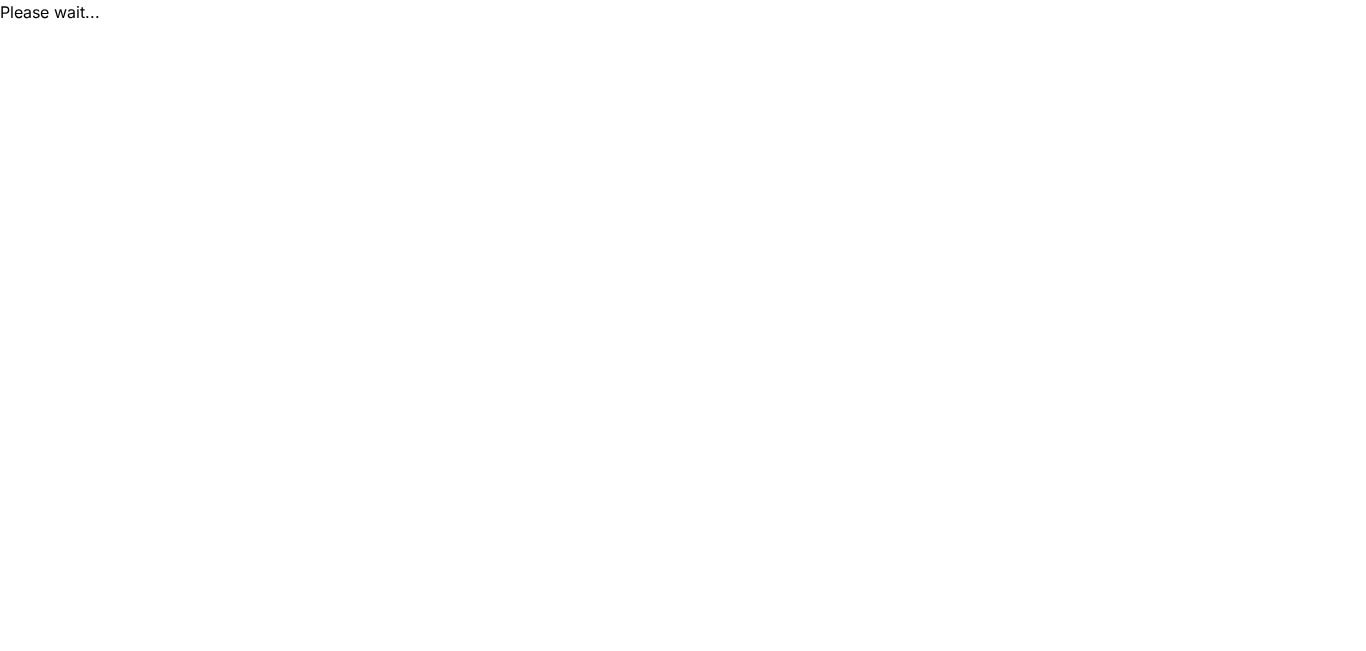 scroll, scrollTop: 0, scrollLeft: 0, axis: both 